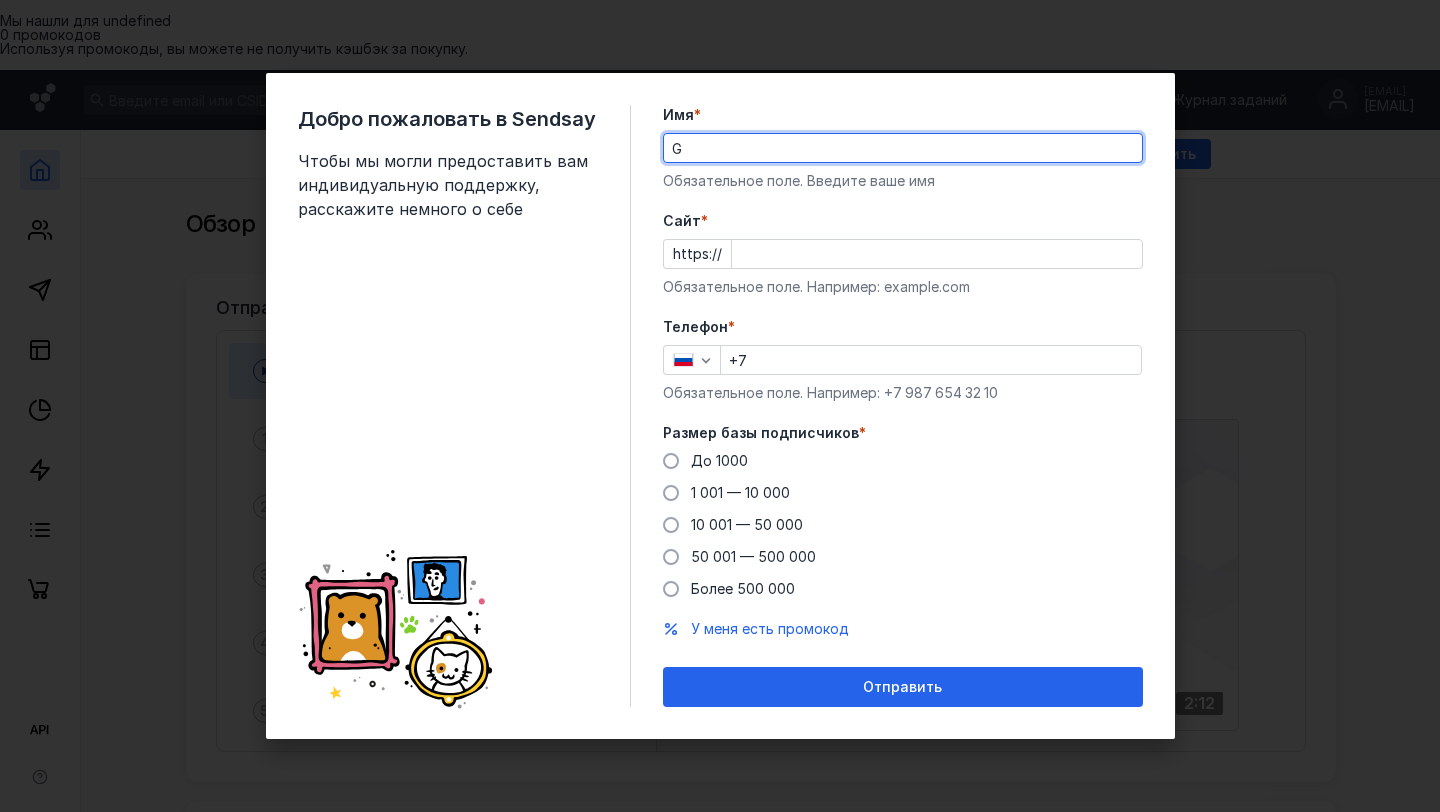 scroll, scrollTop: 0, scrollLeft: 0, axis: both 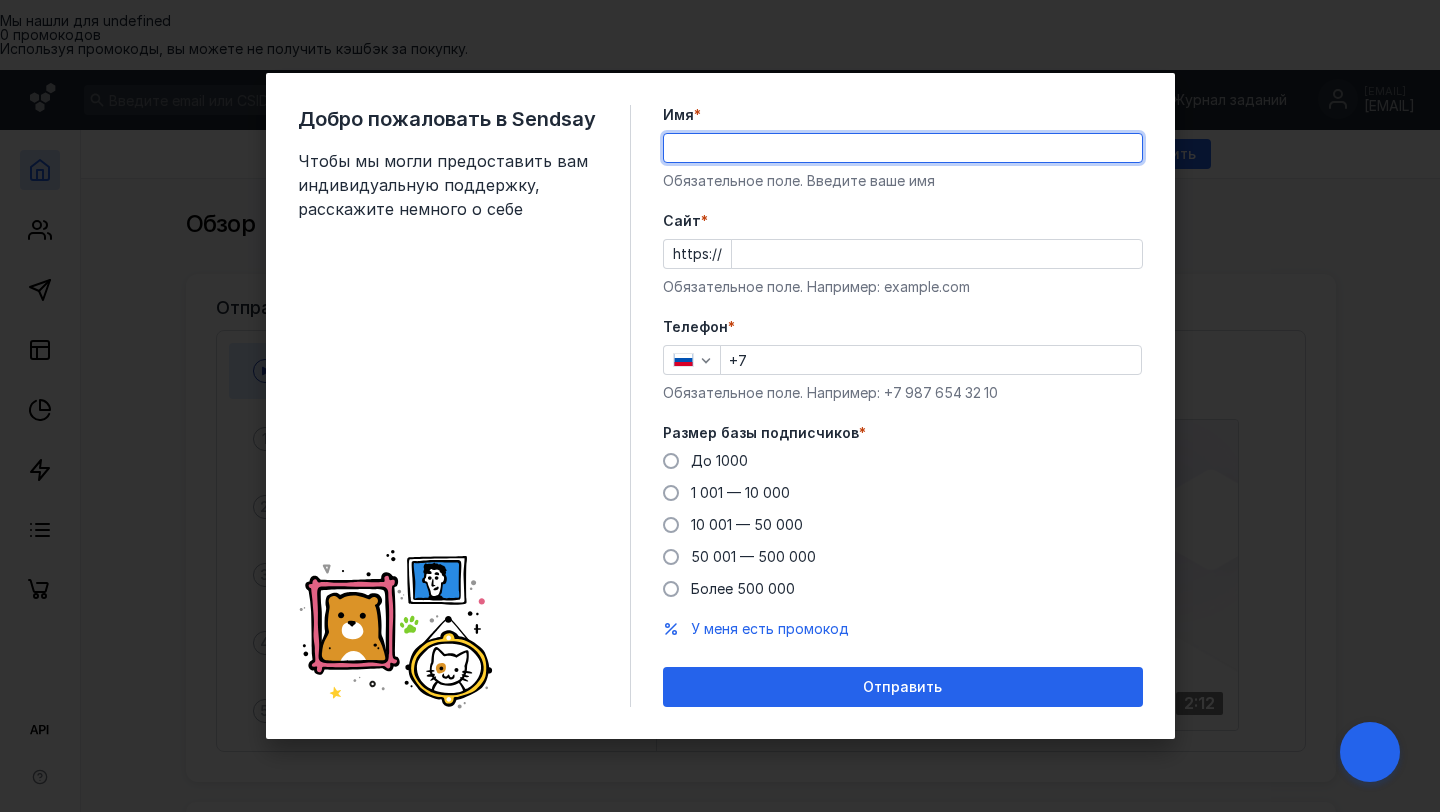 type on "F" 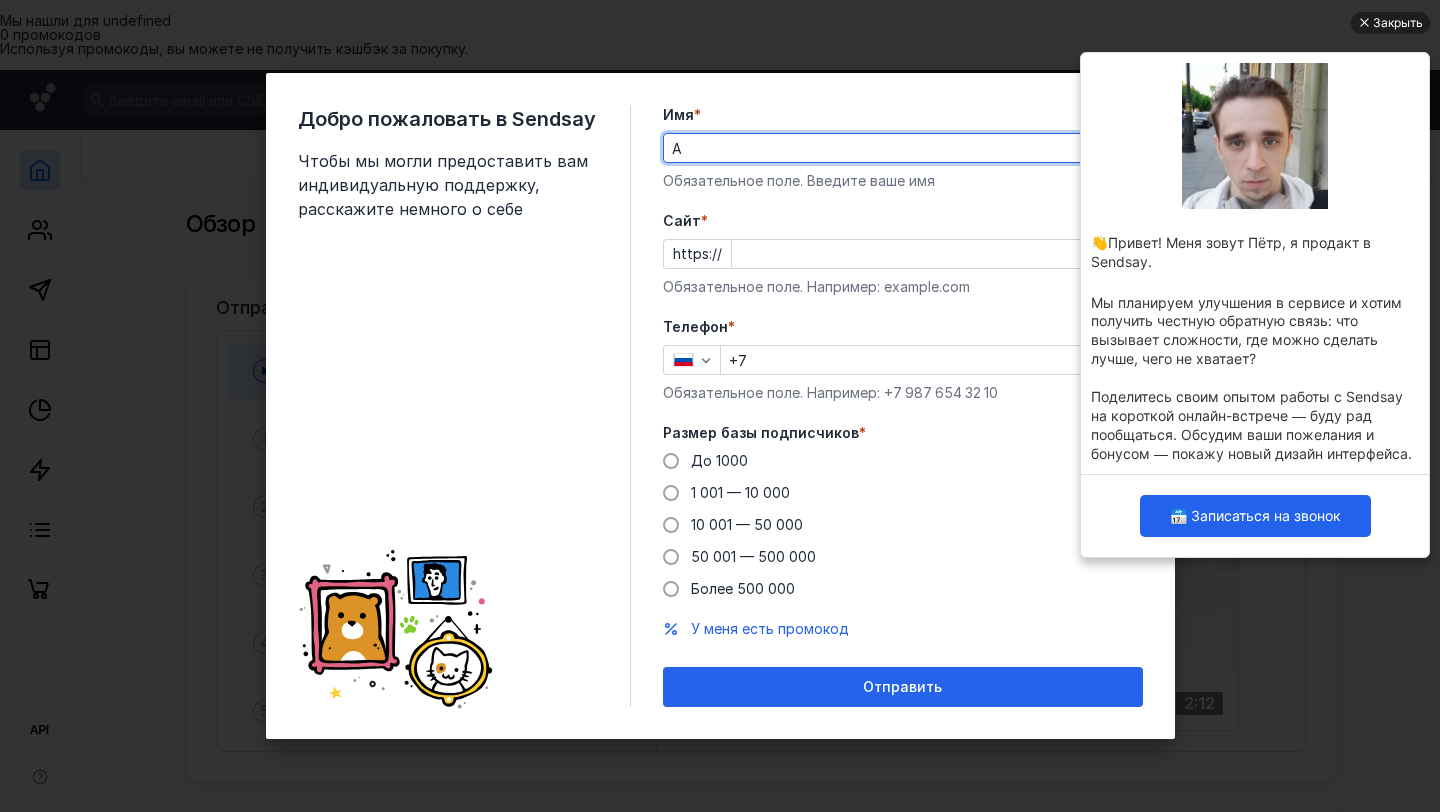 scroll, scrollTop: 0, scrollLeft: 0, axis: both 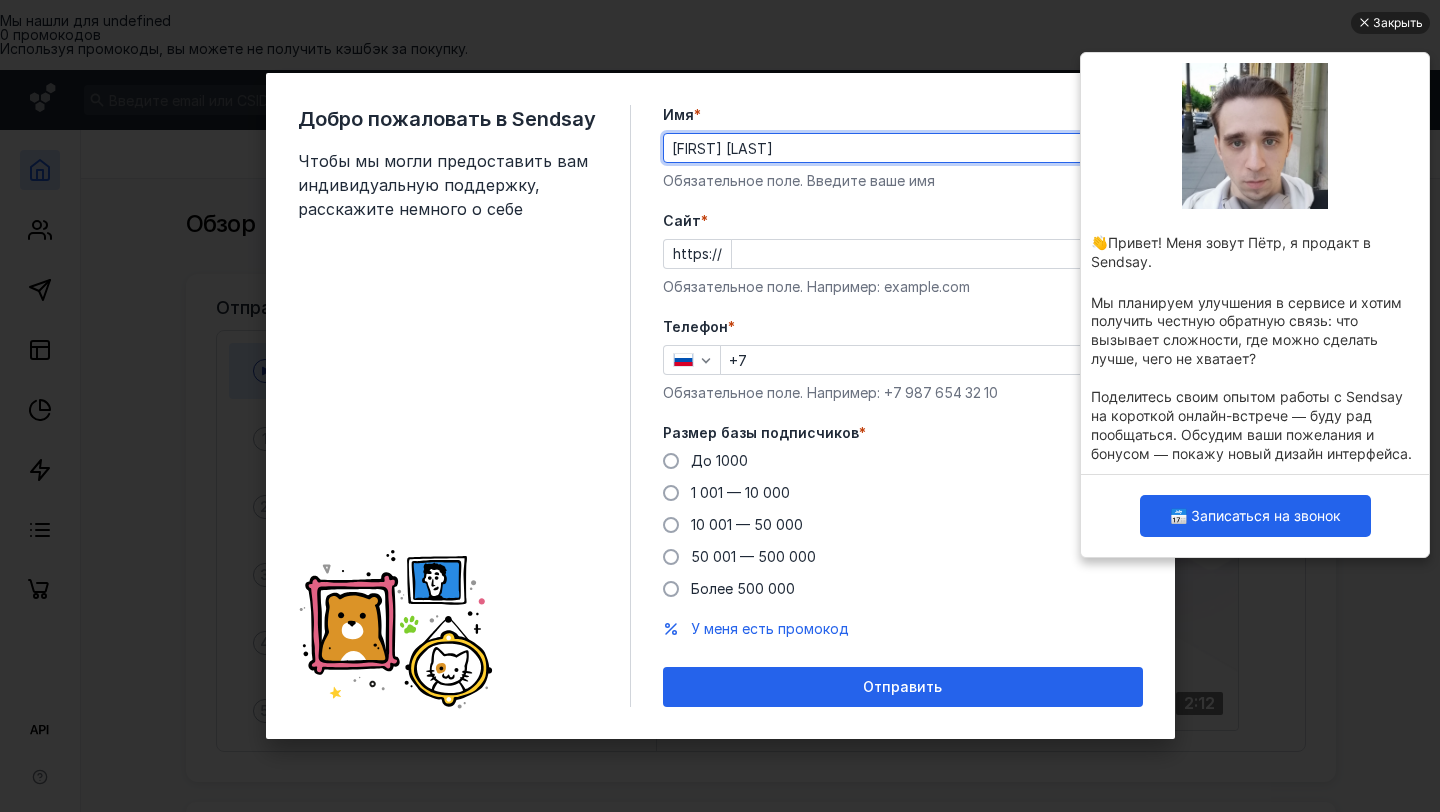 type on "[FIRST] [LAST]" 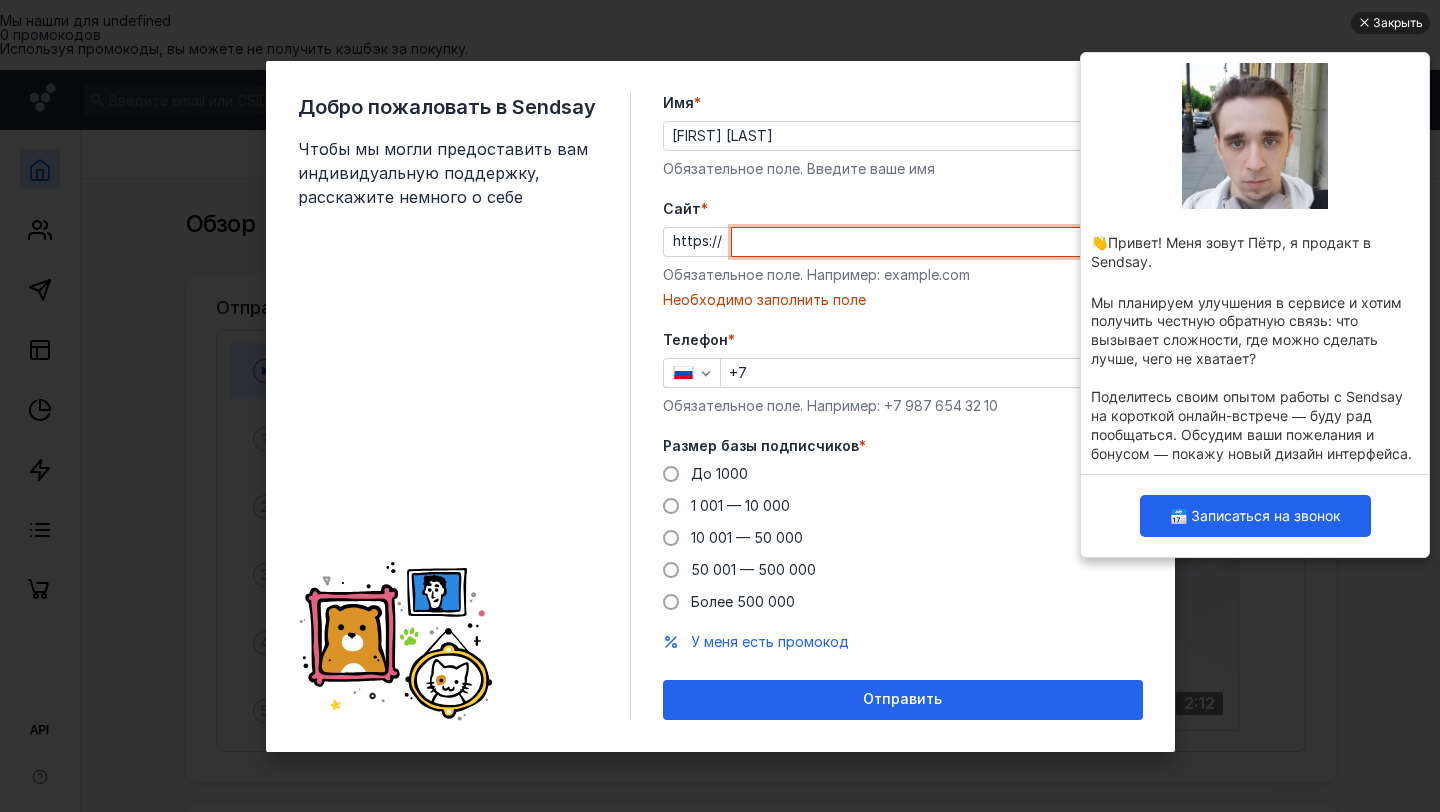 paste on "t.me/[USERNAME]" 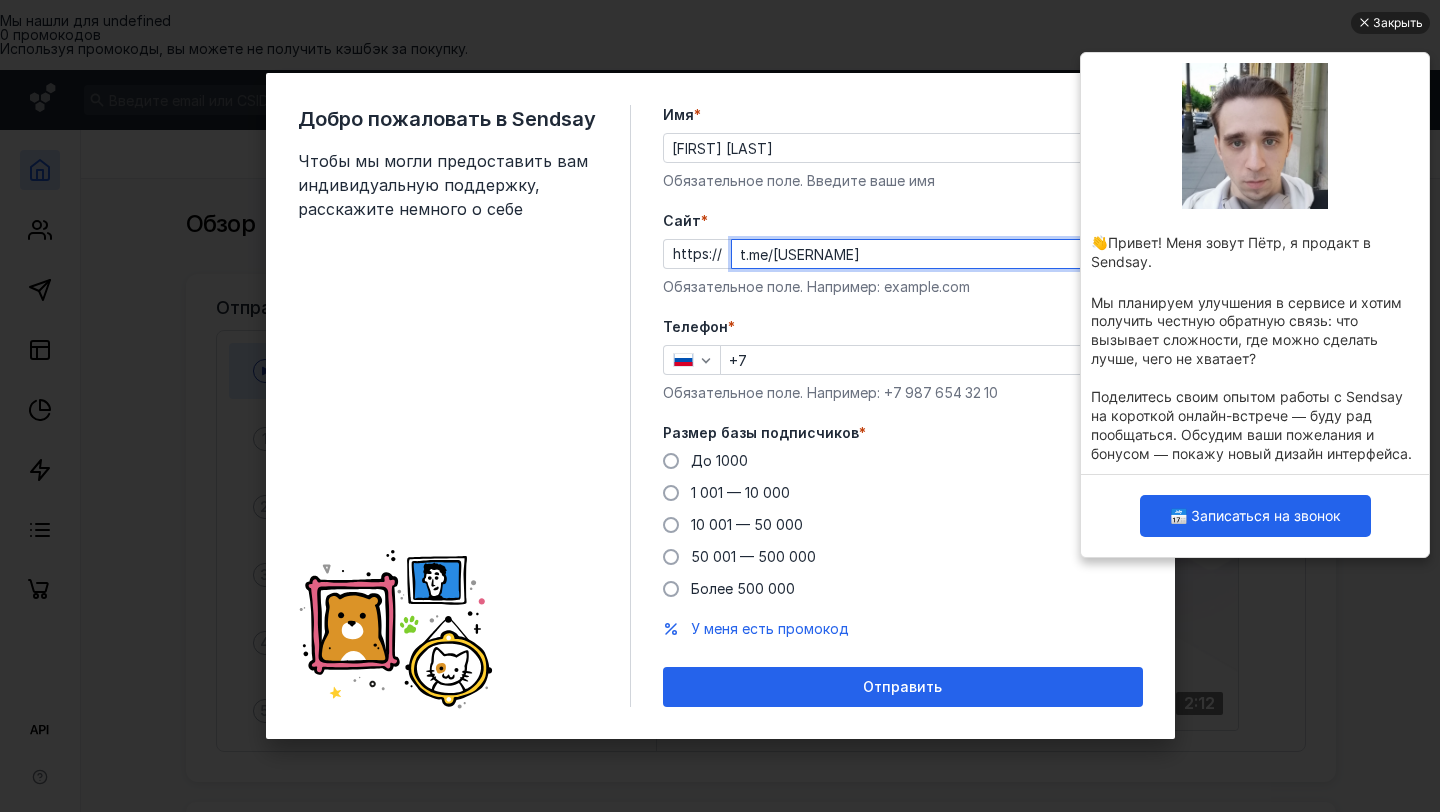 type on "t.me/[USERNAME]" 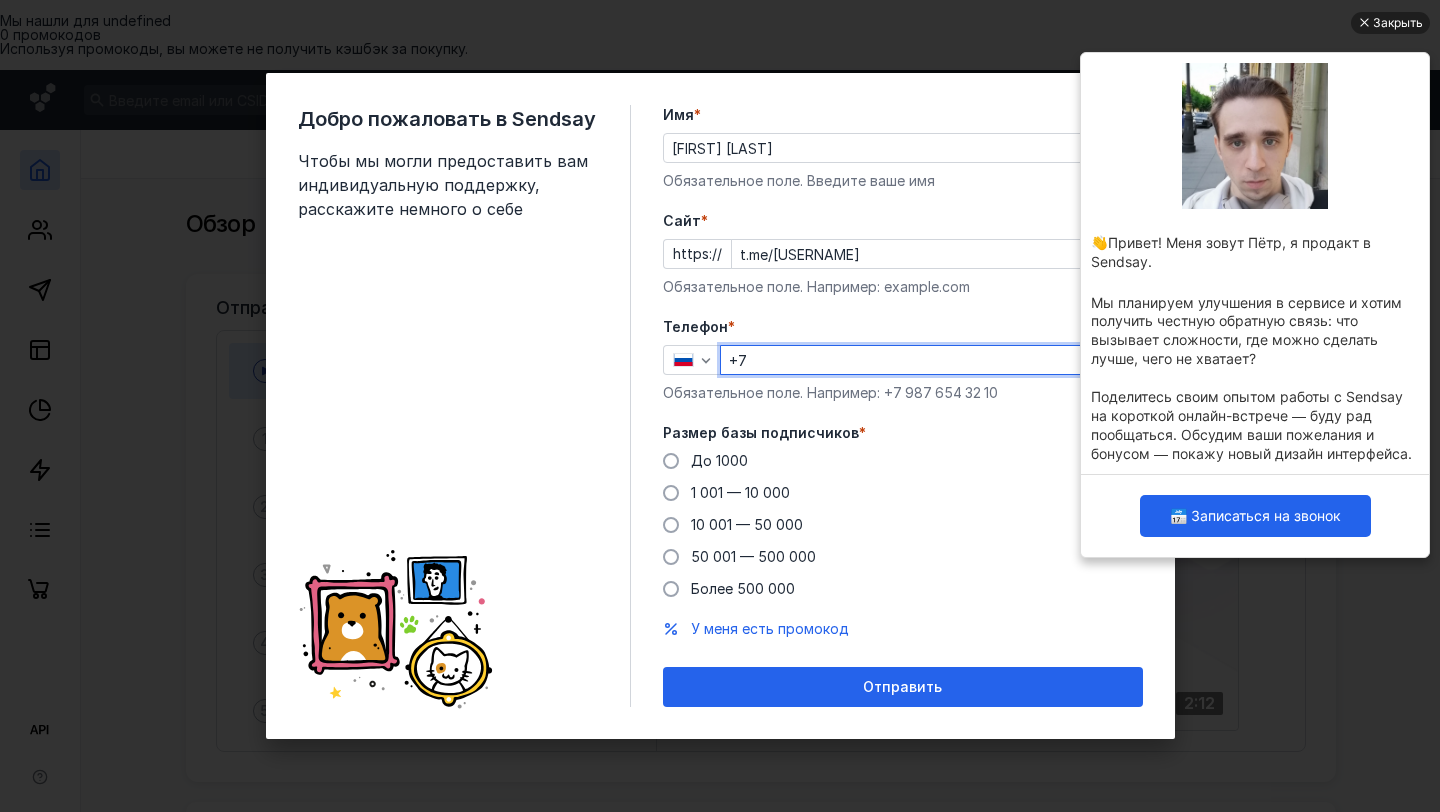 paste on "[PHONE]" 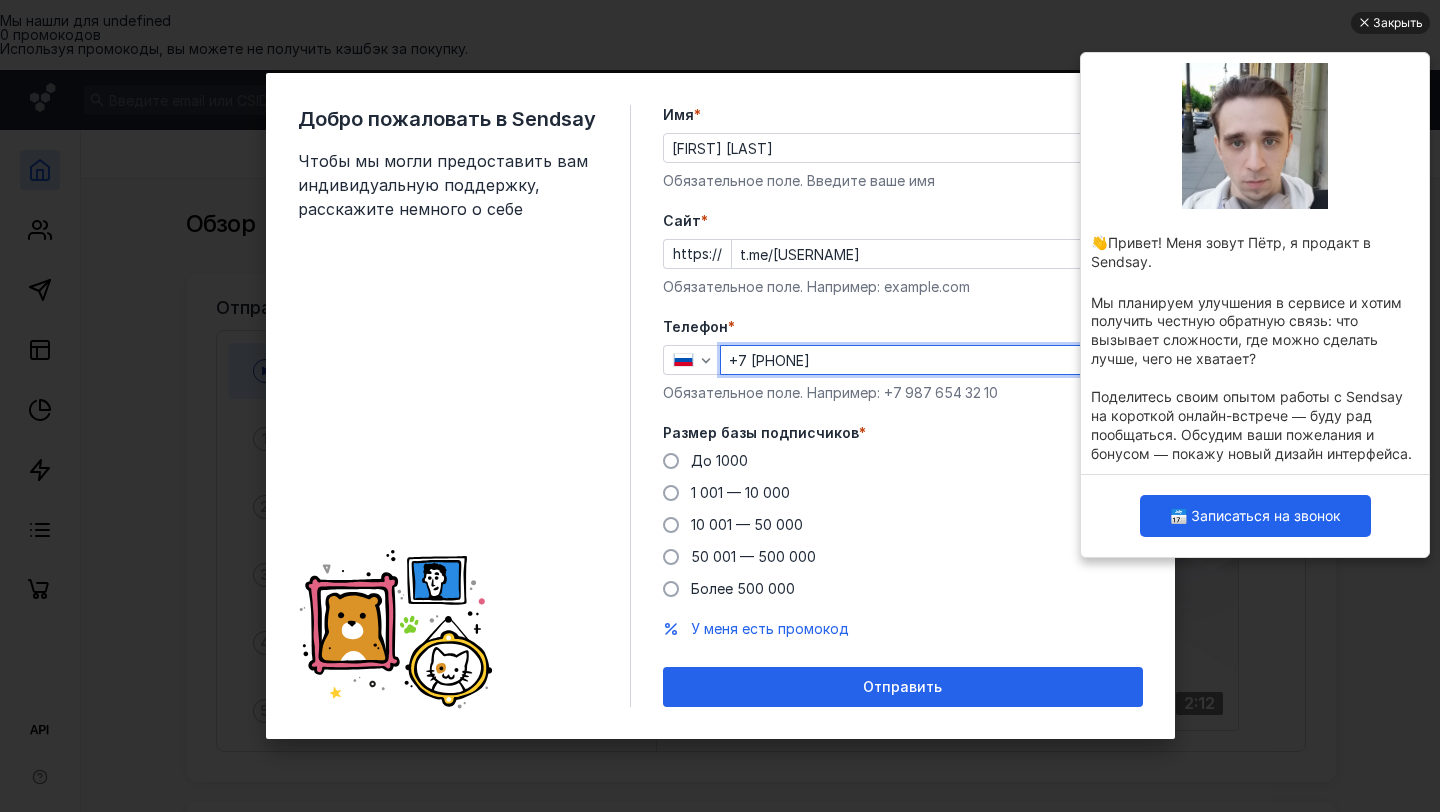 type on "+7 [PHONE]" 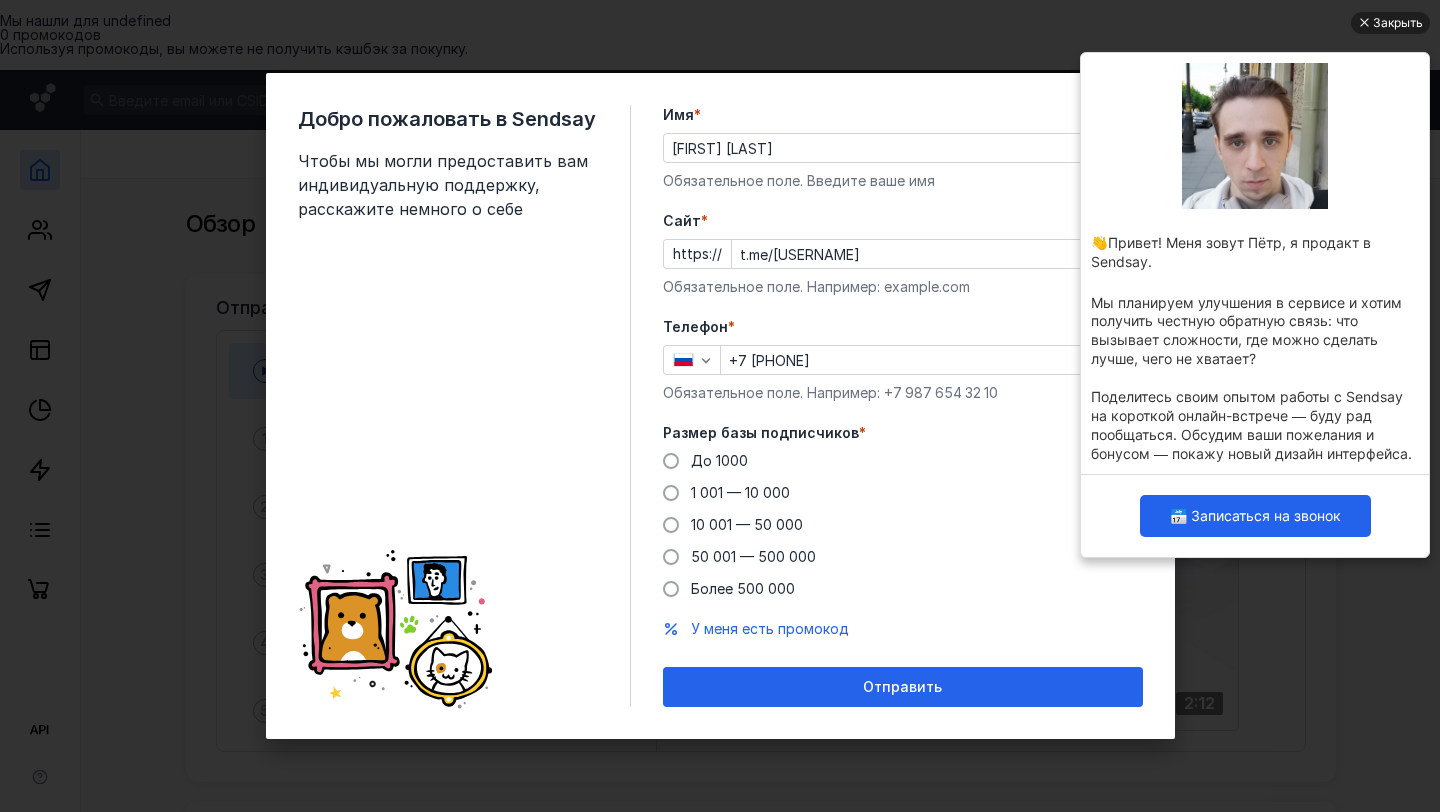 click on "До 1000 1 001 — 10 000 10 001 — 50 000 50 001 — 500 000 Более 500 000" at bounding box center (903, 525) 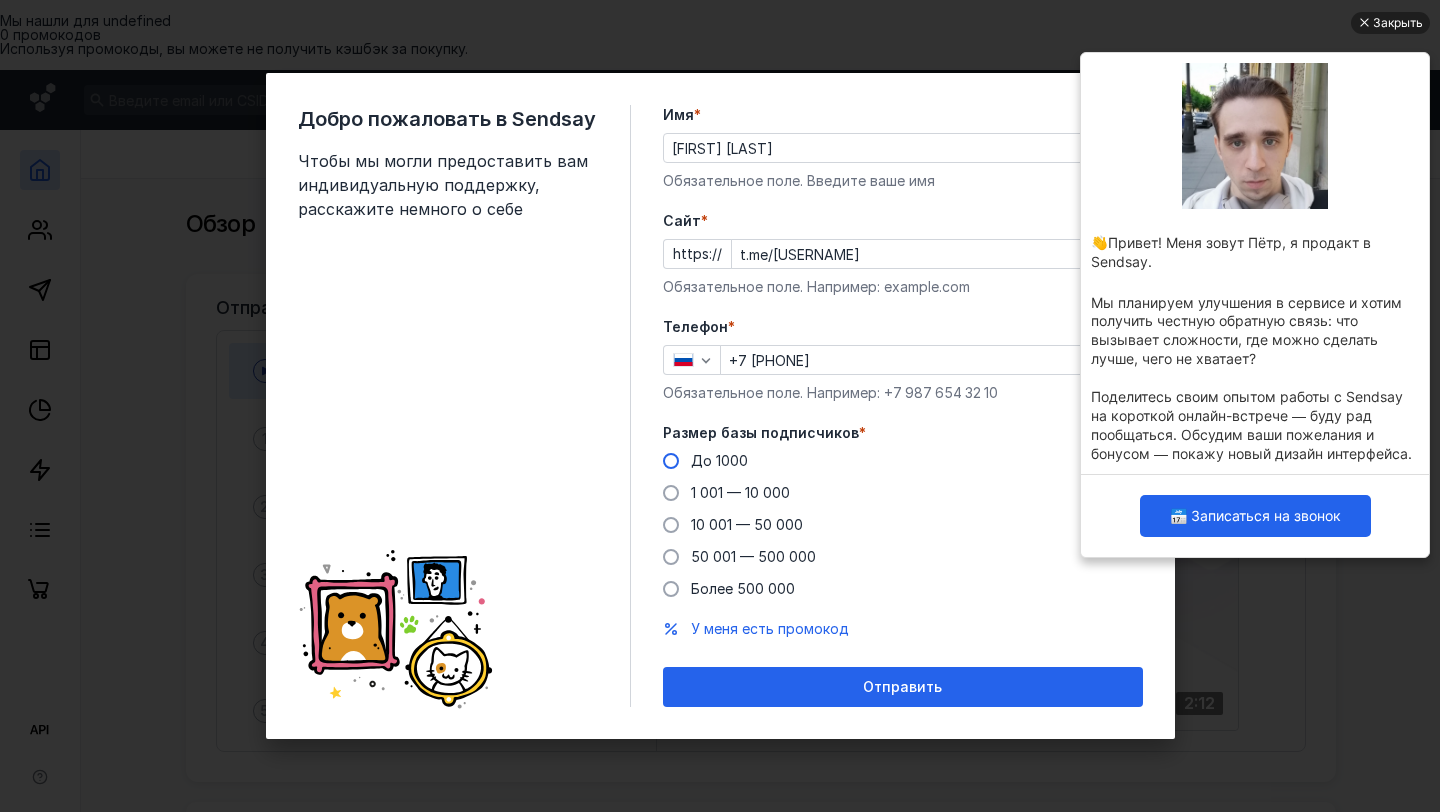 click on "До 1000" at bounding box center (719, 460) 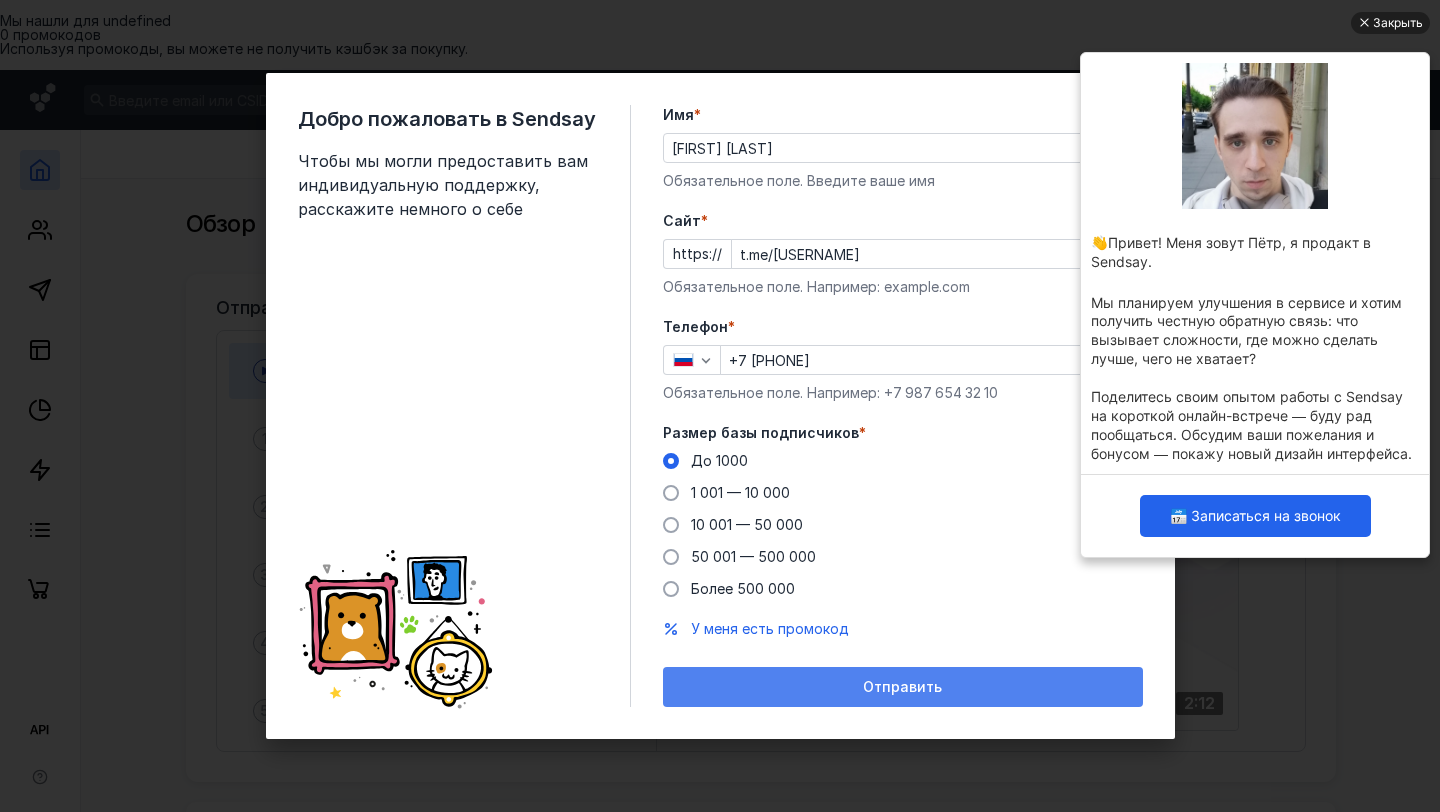 click on "Отправить" at bounding box center [903, 687] 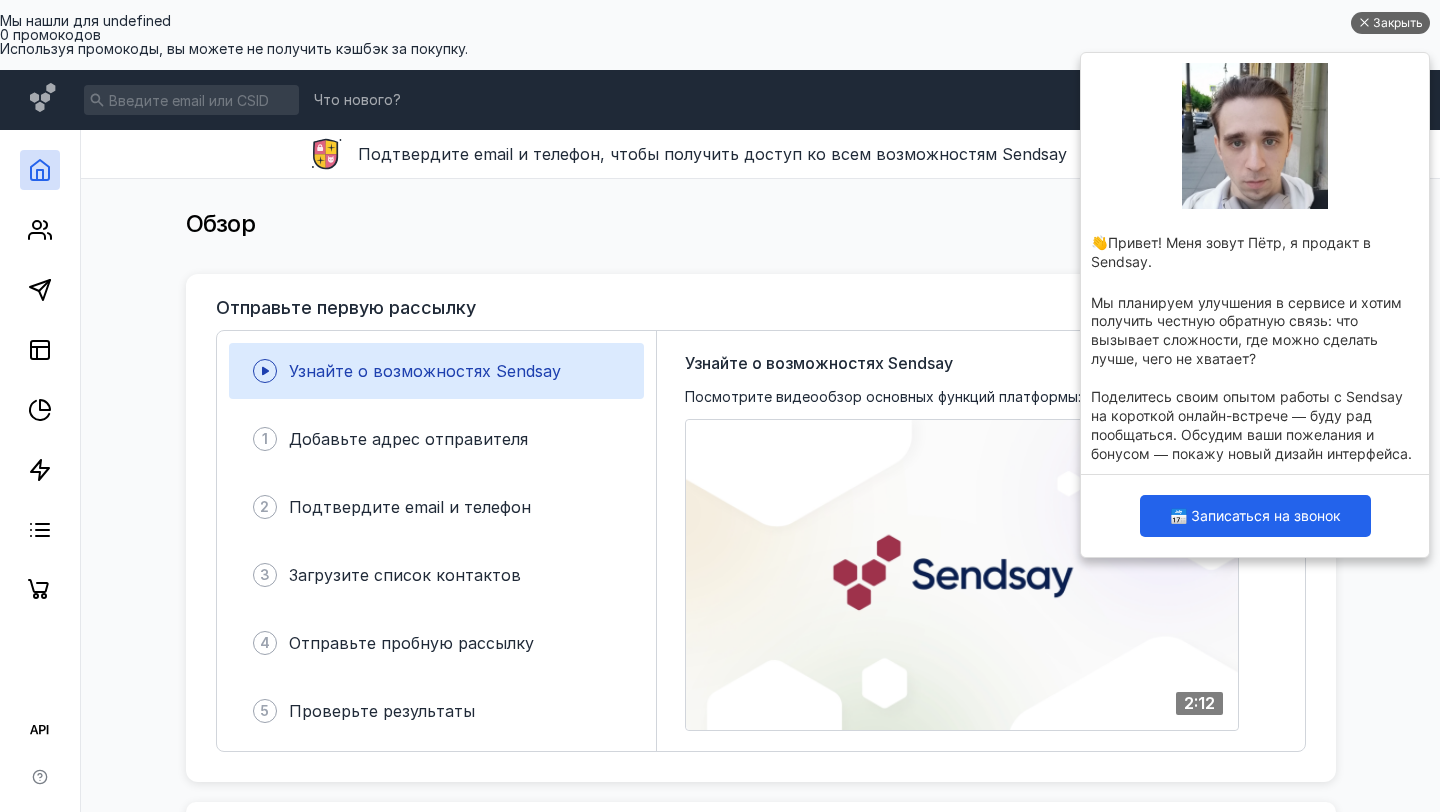 click on "Закрыть" at bounding box center (1398, 23) 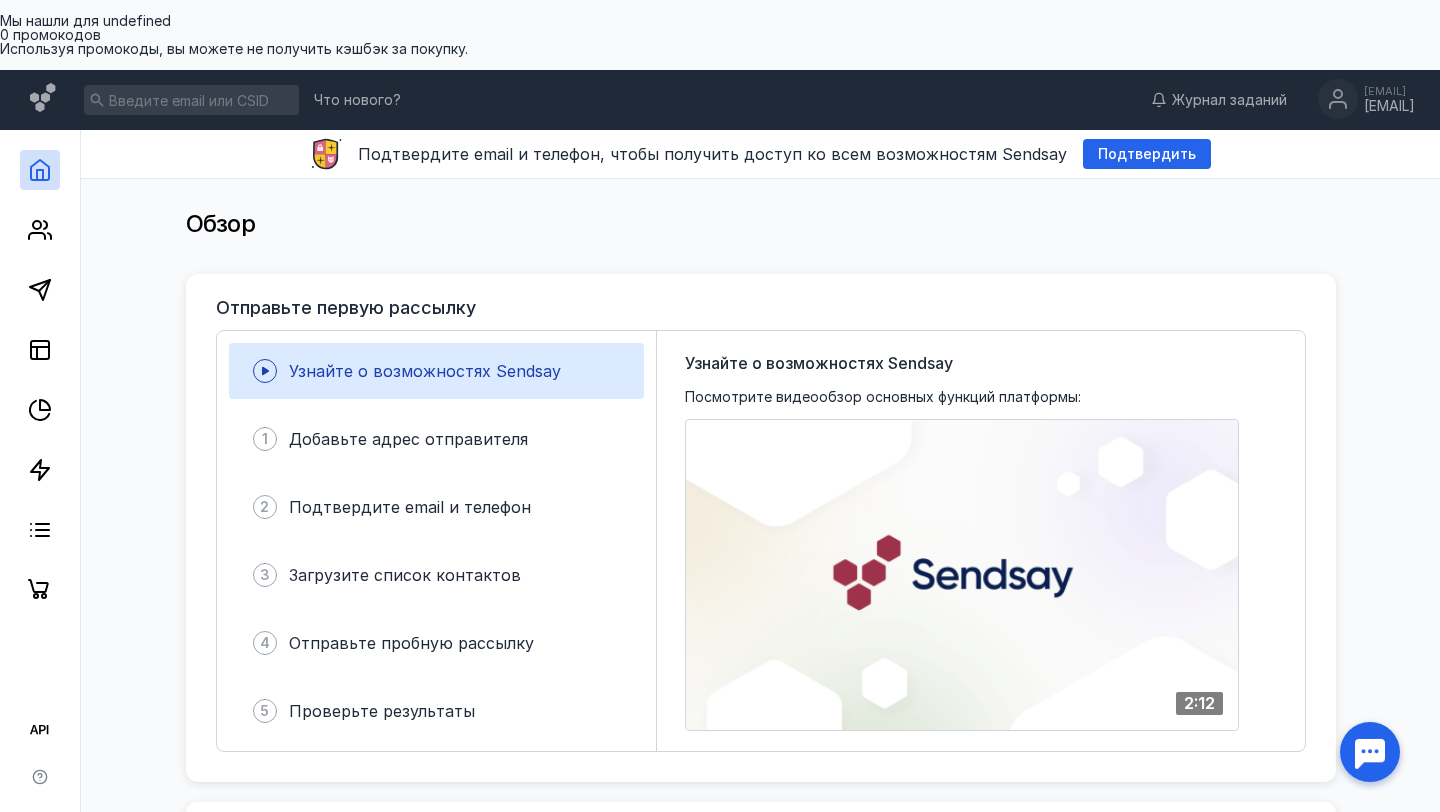 scroll, scrollTop: 0, scrollLeft: 0, axis: both 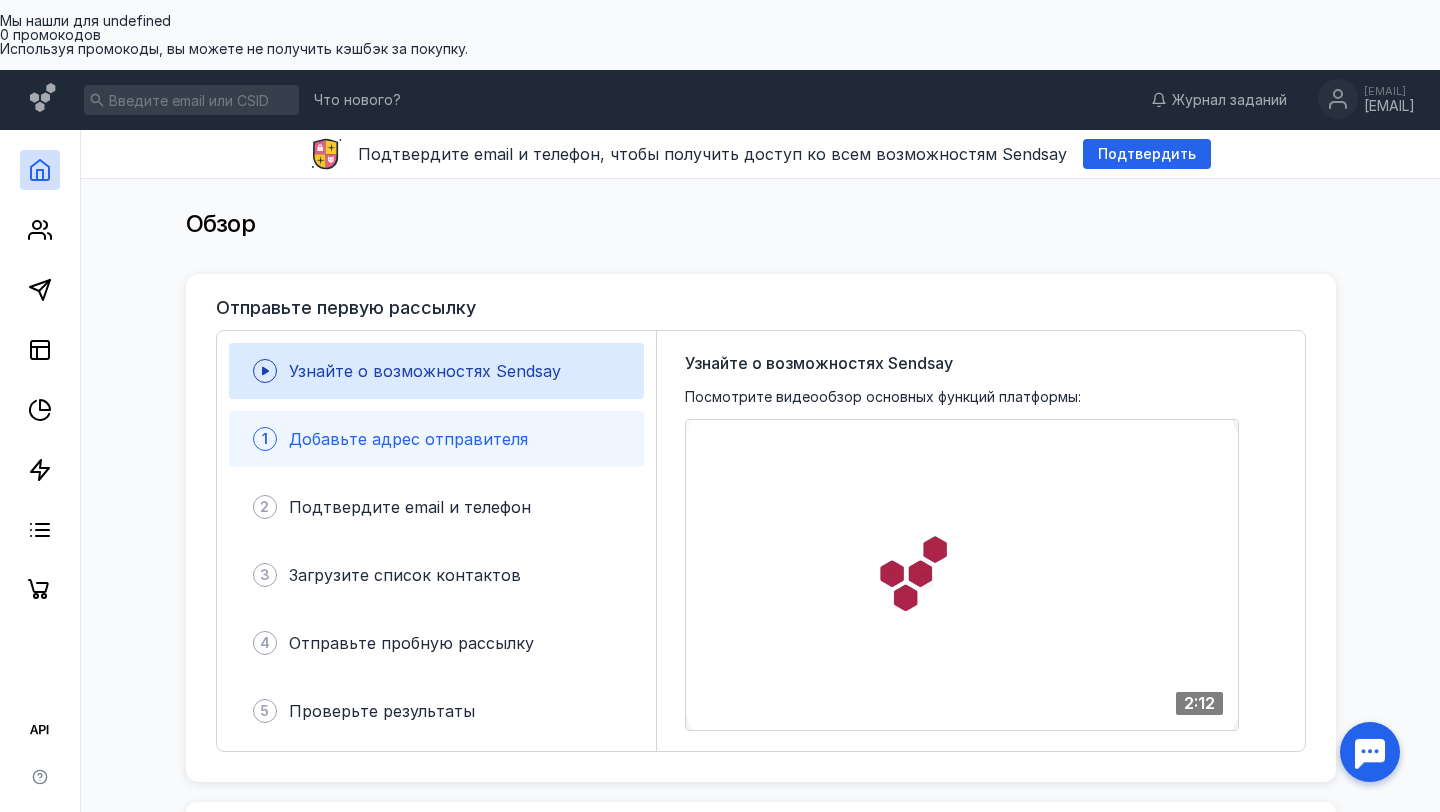 click on "Добавьте адрес отправителя" at bounding box center (408, 439) 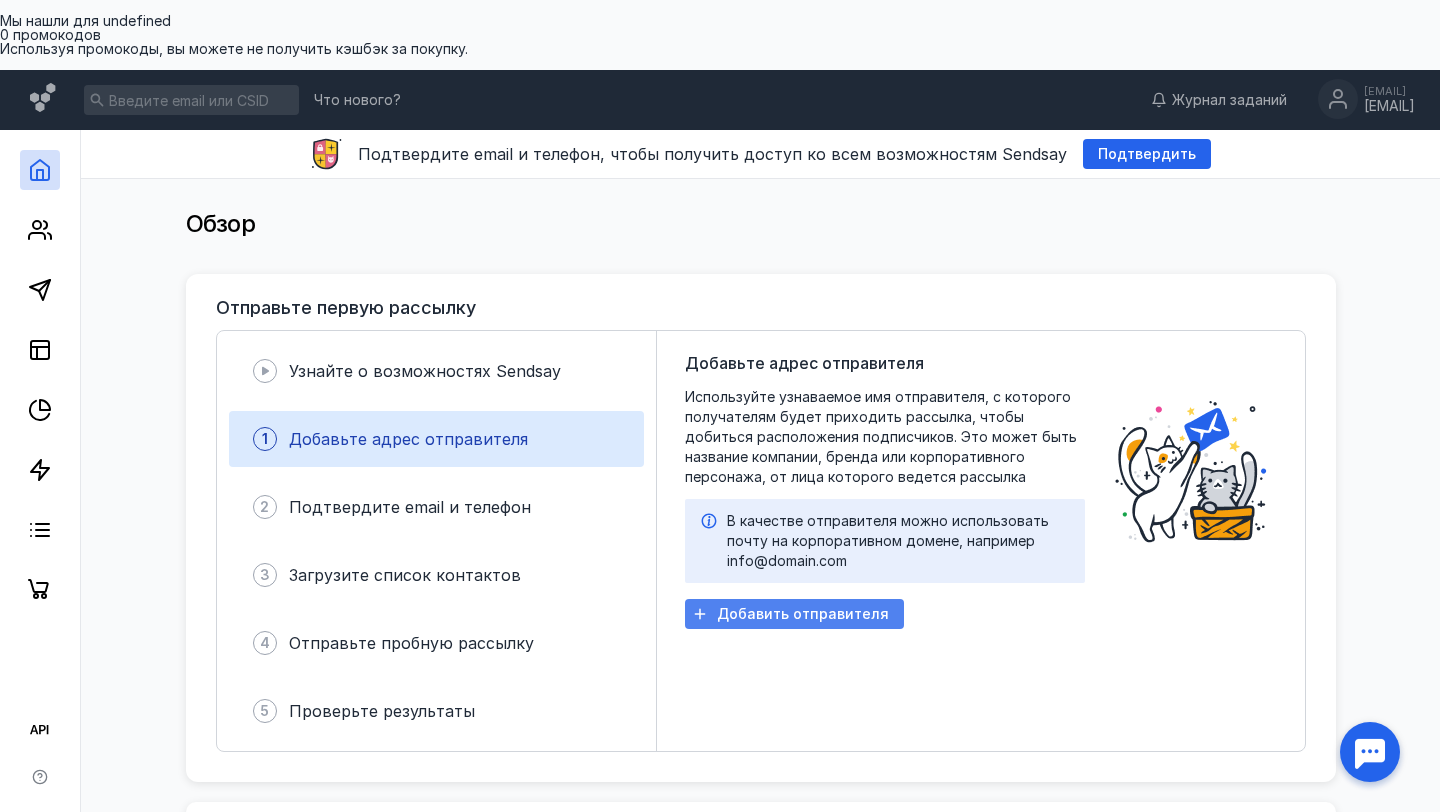 click on "Добавить отправителя" at bounding box center [794, 614] 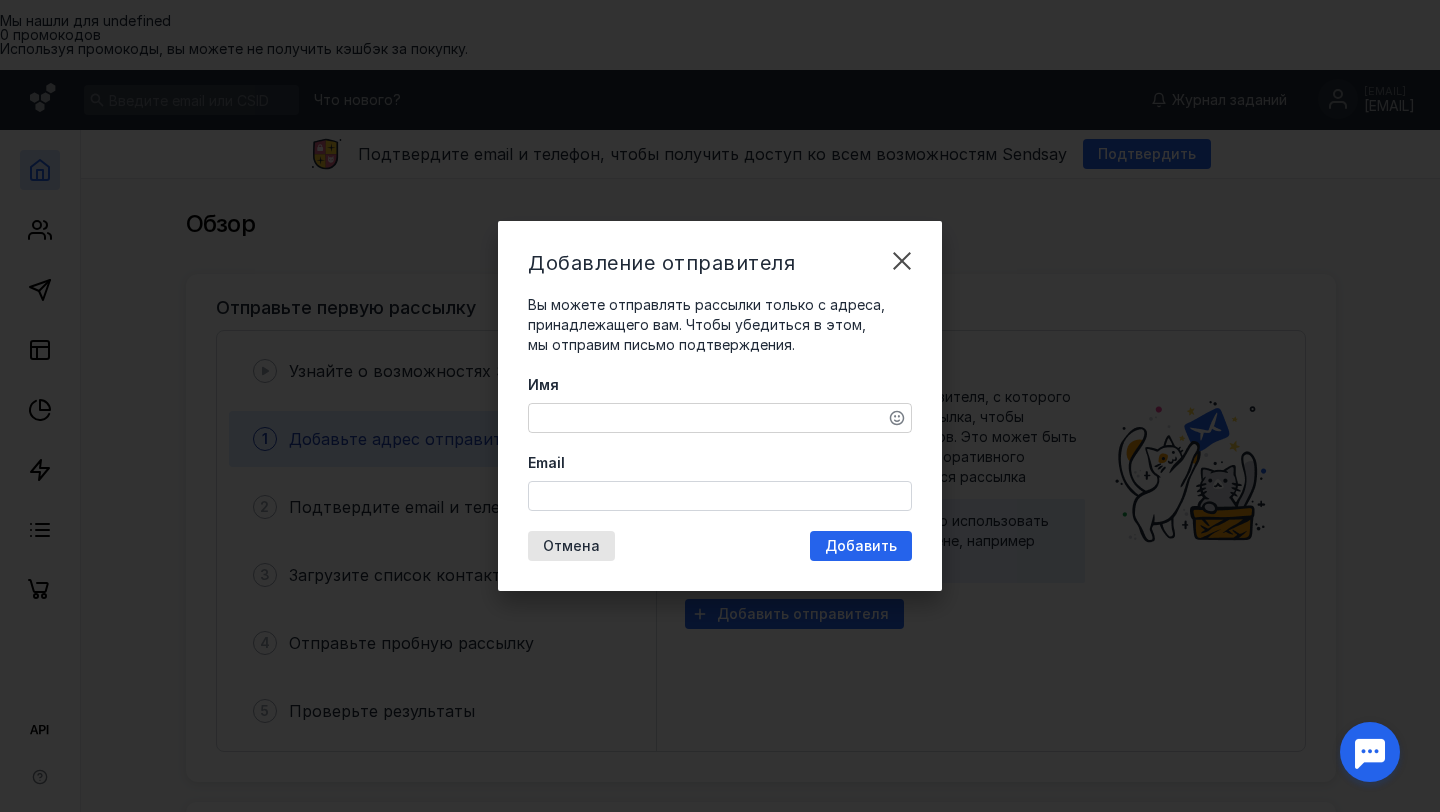 click on "Имя" at bounding box center [720, 418] 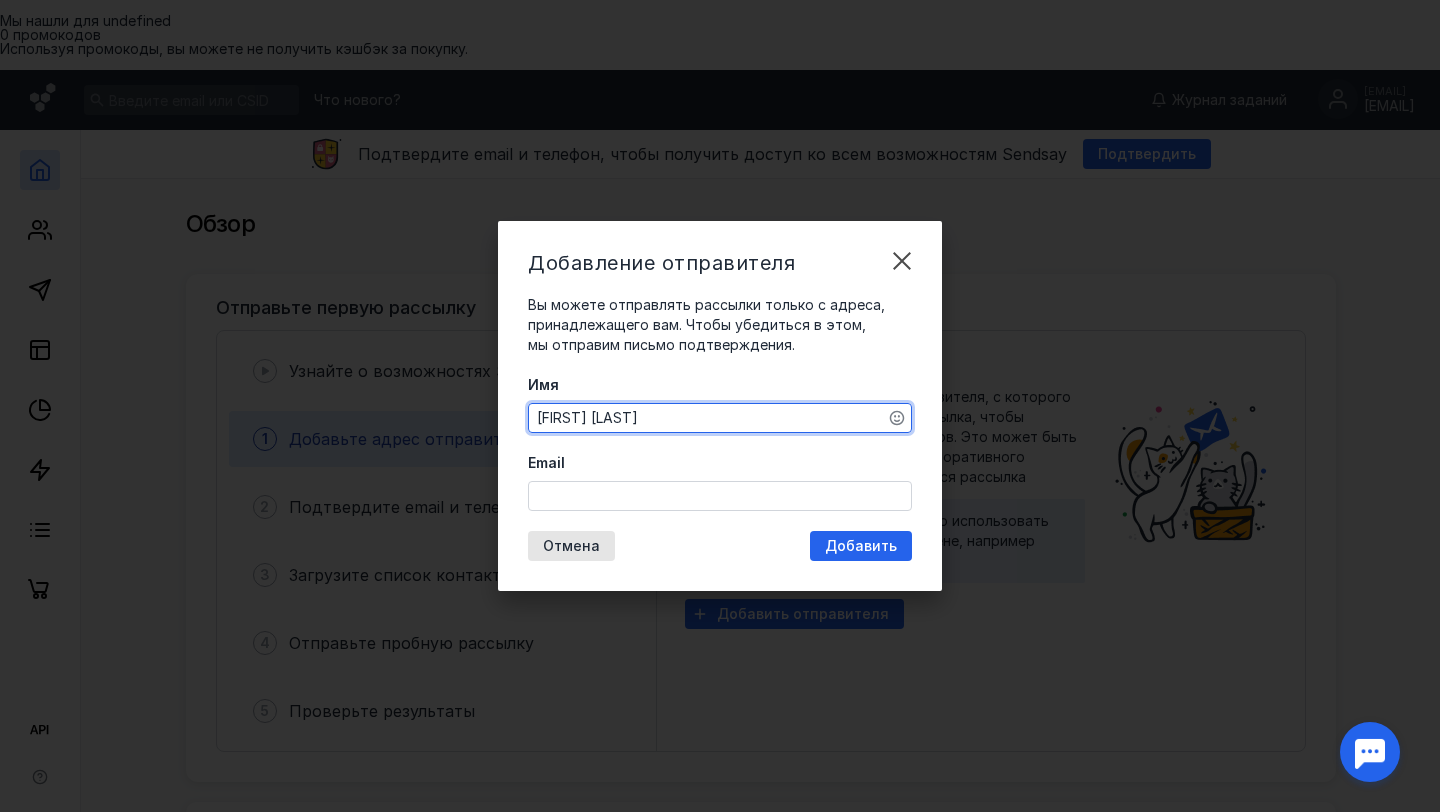 type on "[FIRST] [LAST]" 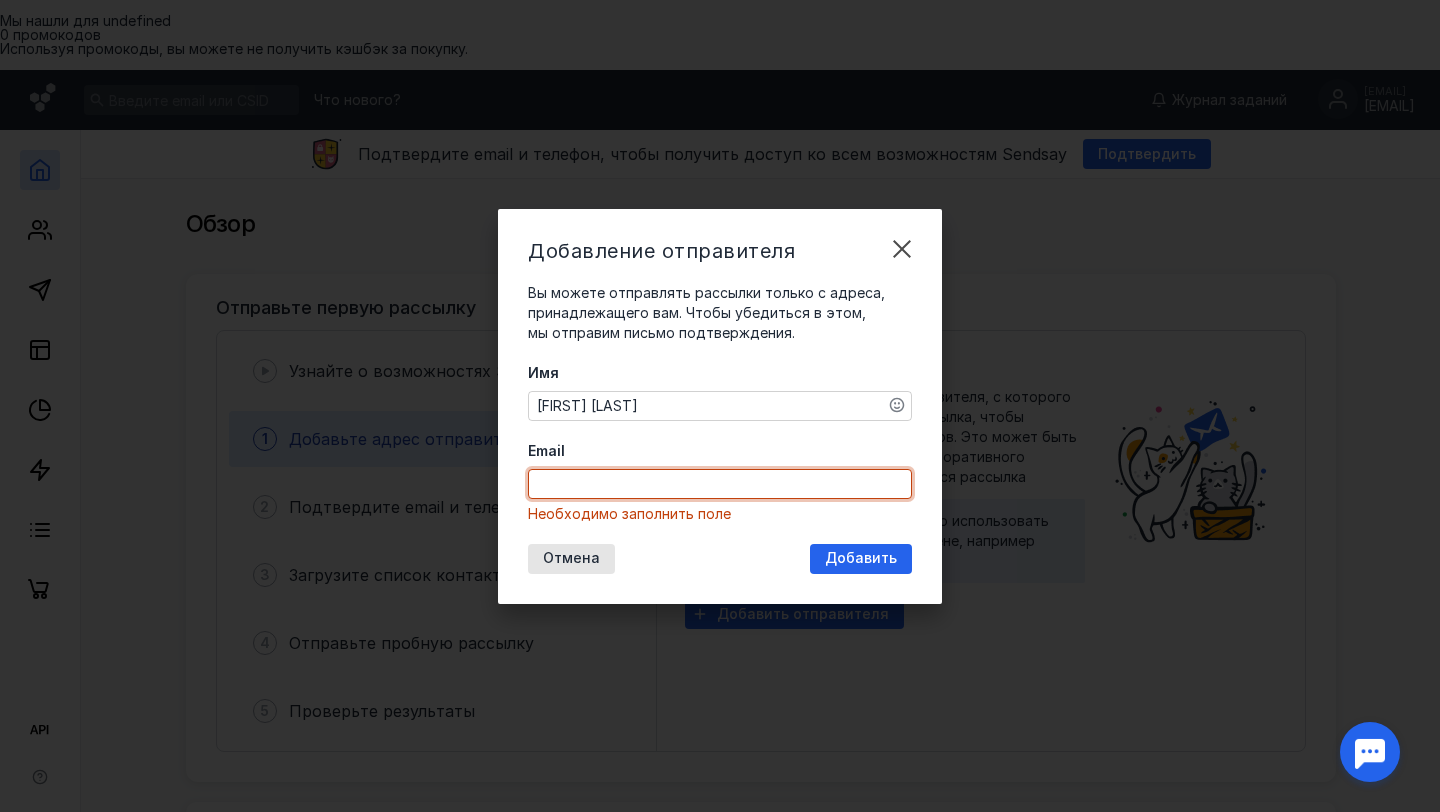paste on "[EMAIL]" 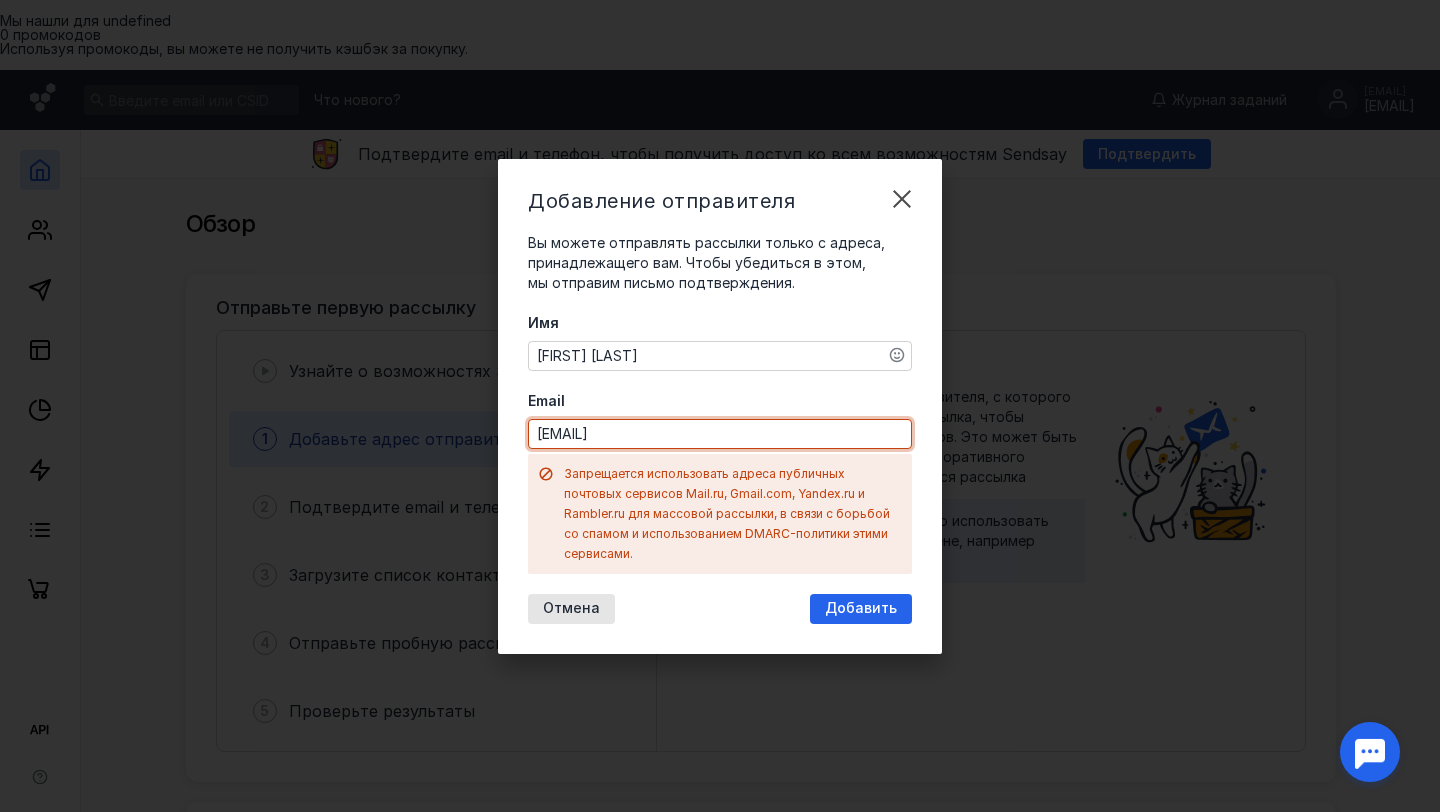 click on "[EMAIL]" at bounding box center (720, 434) 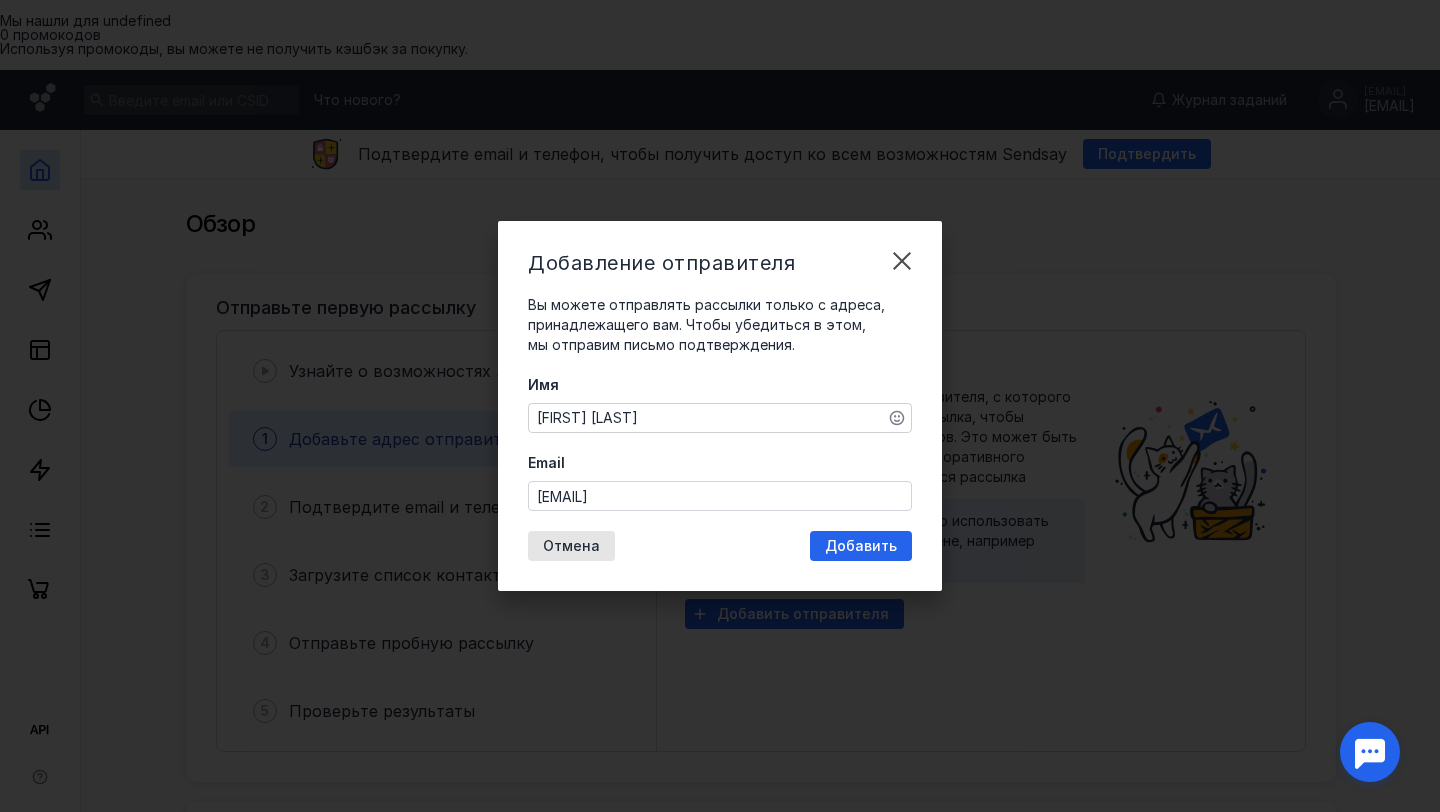 click on "Отмена Добавить" at bounding box center (720, 546) 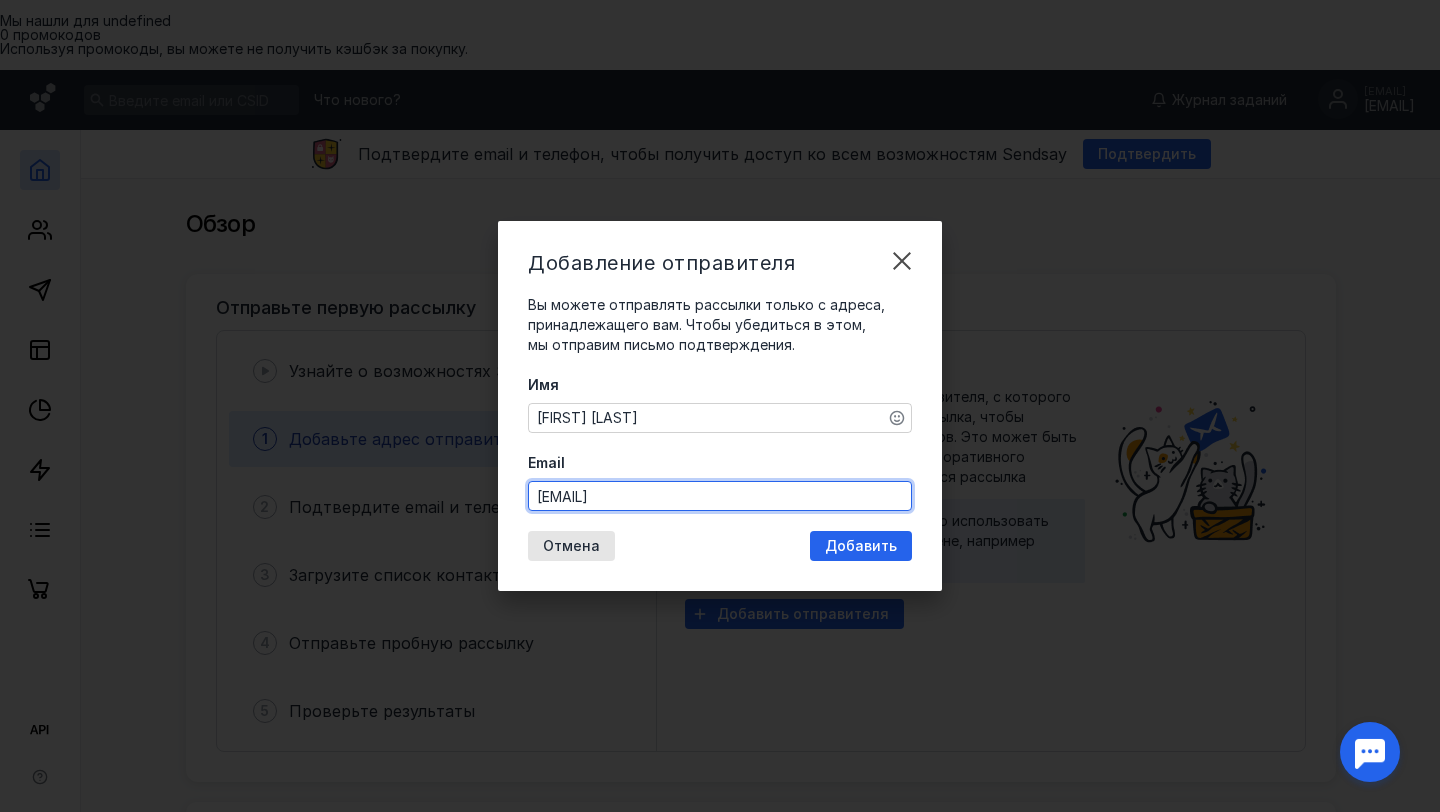 drag, startPoint x: 688, startPoint y: 497, endPoint x: 408, endPoint y: 497, distance: 280 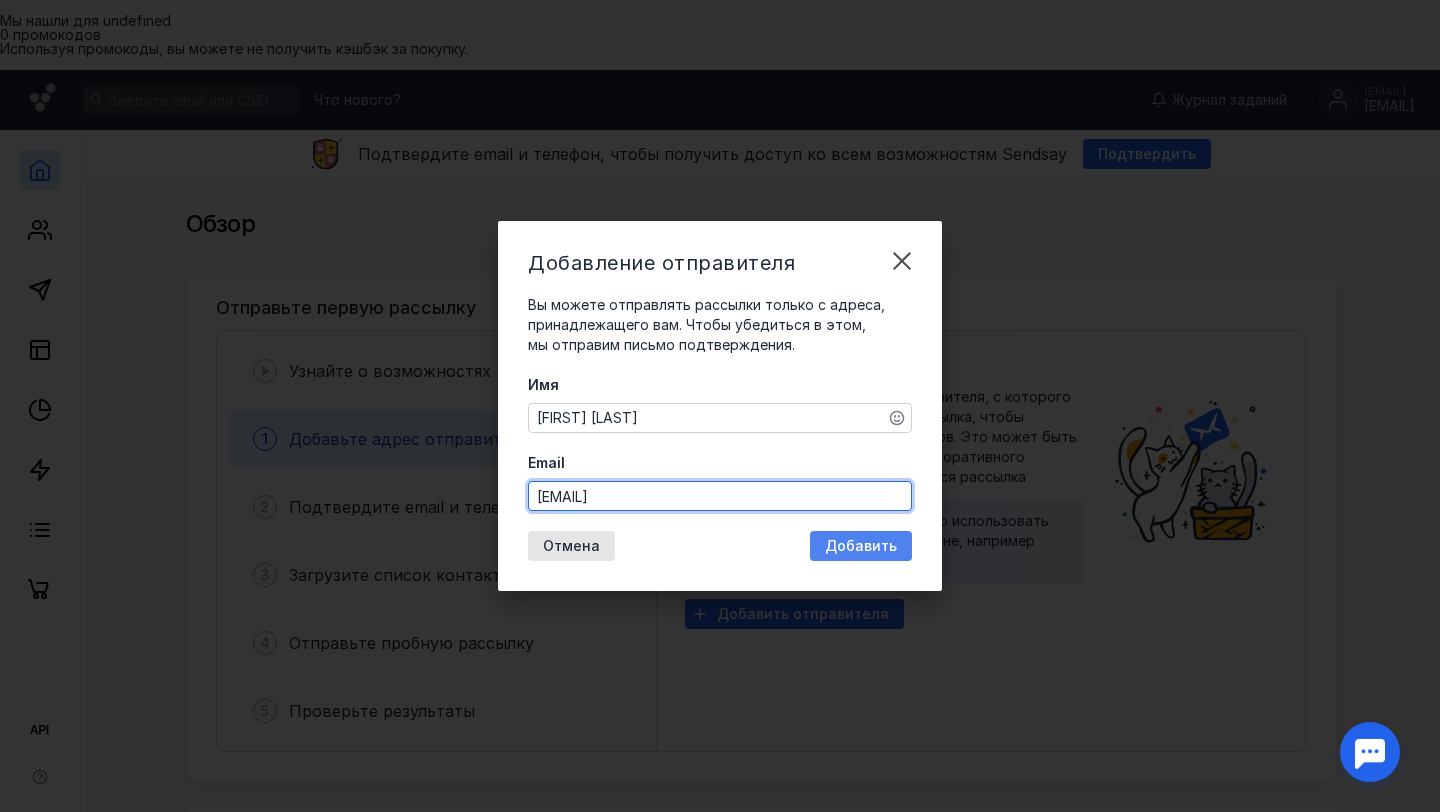 type on "[EMAIL]" 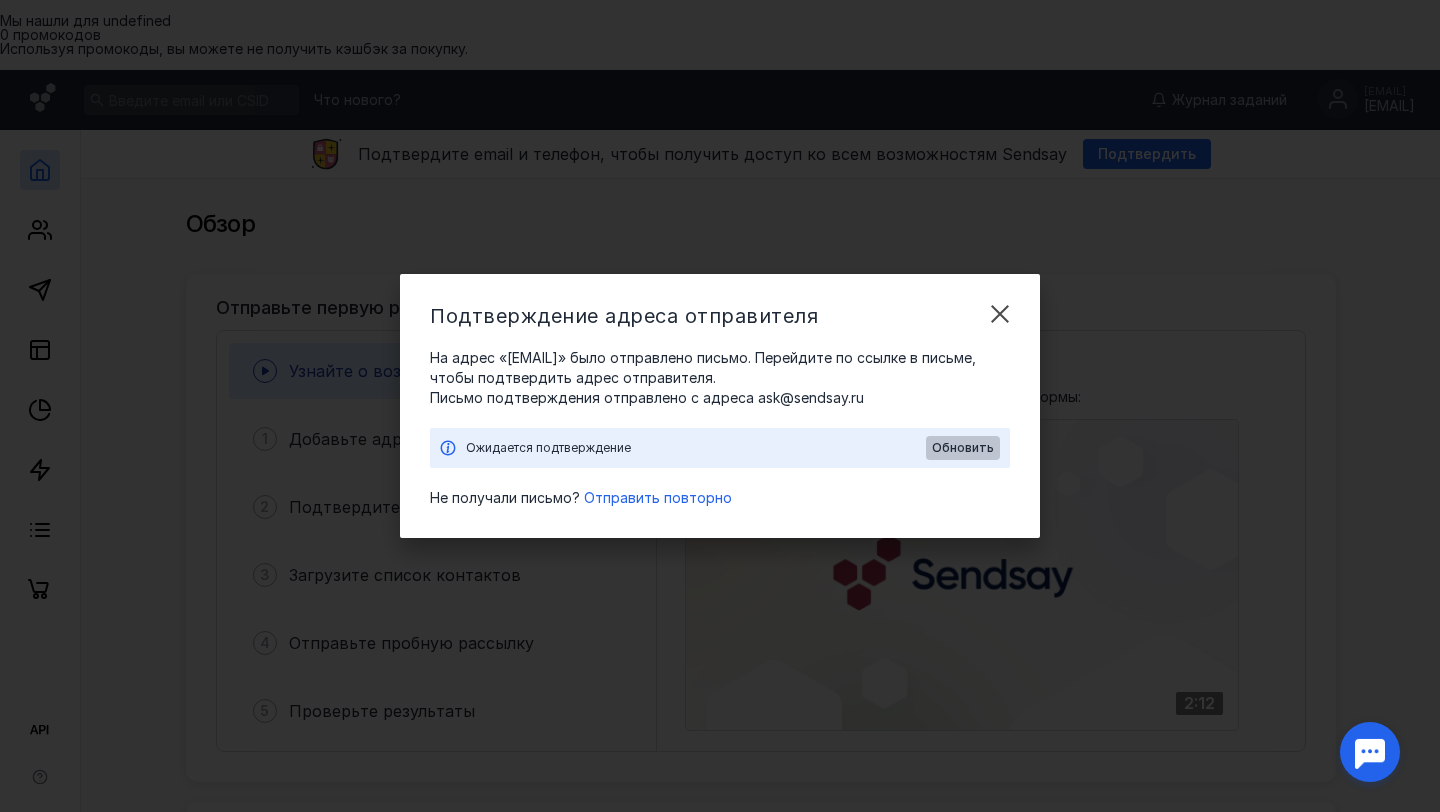 click on "Обновить" at bounding box center [963, 448] 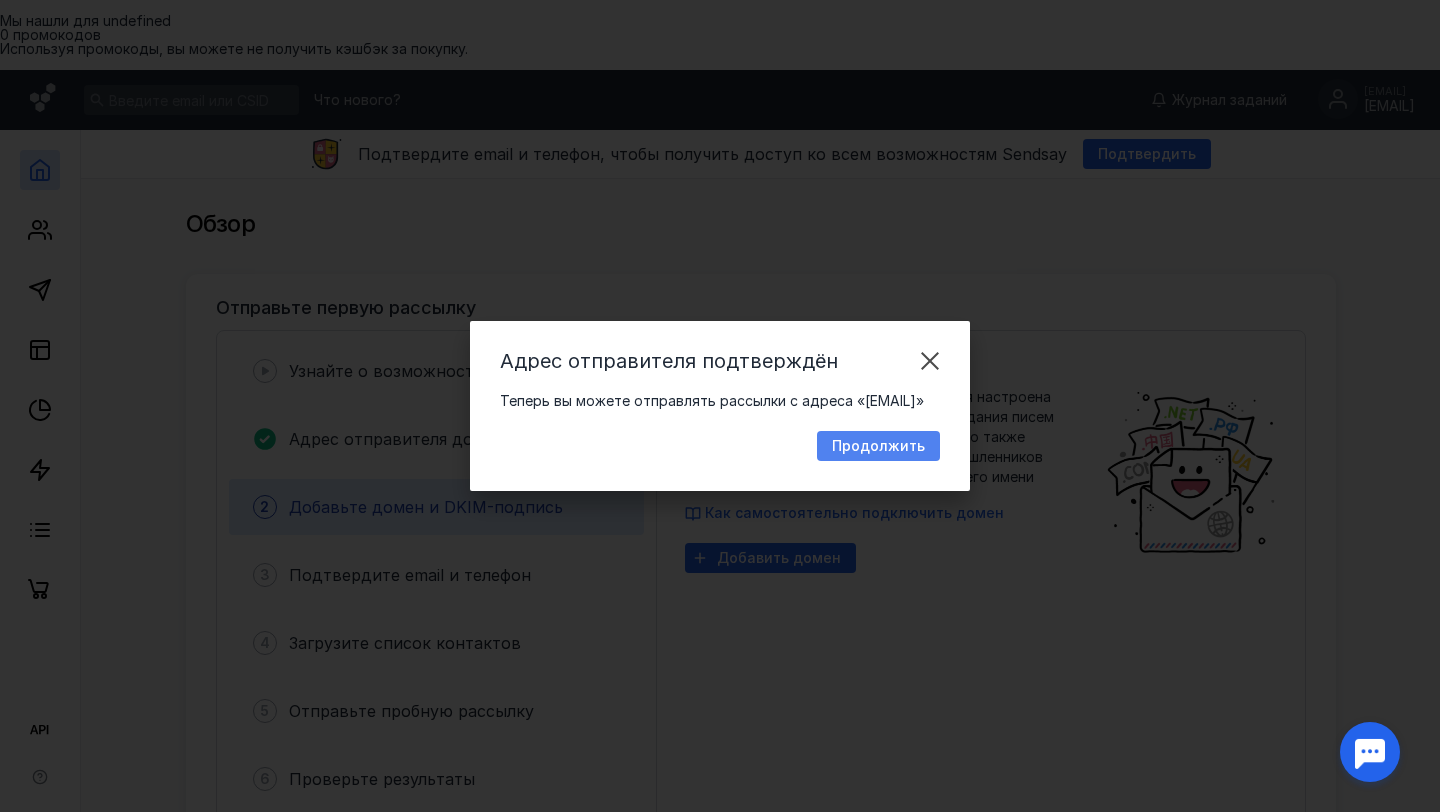 click on "Продолжить" at bounding box center (878, 446) 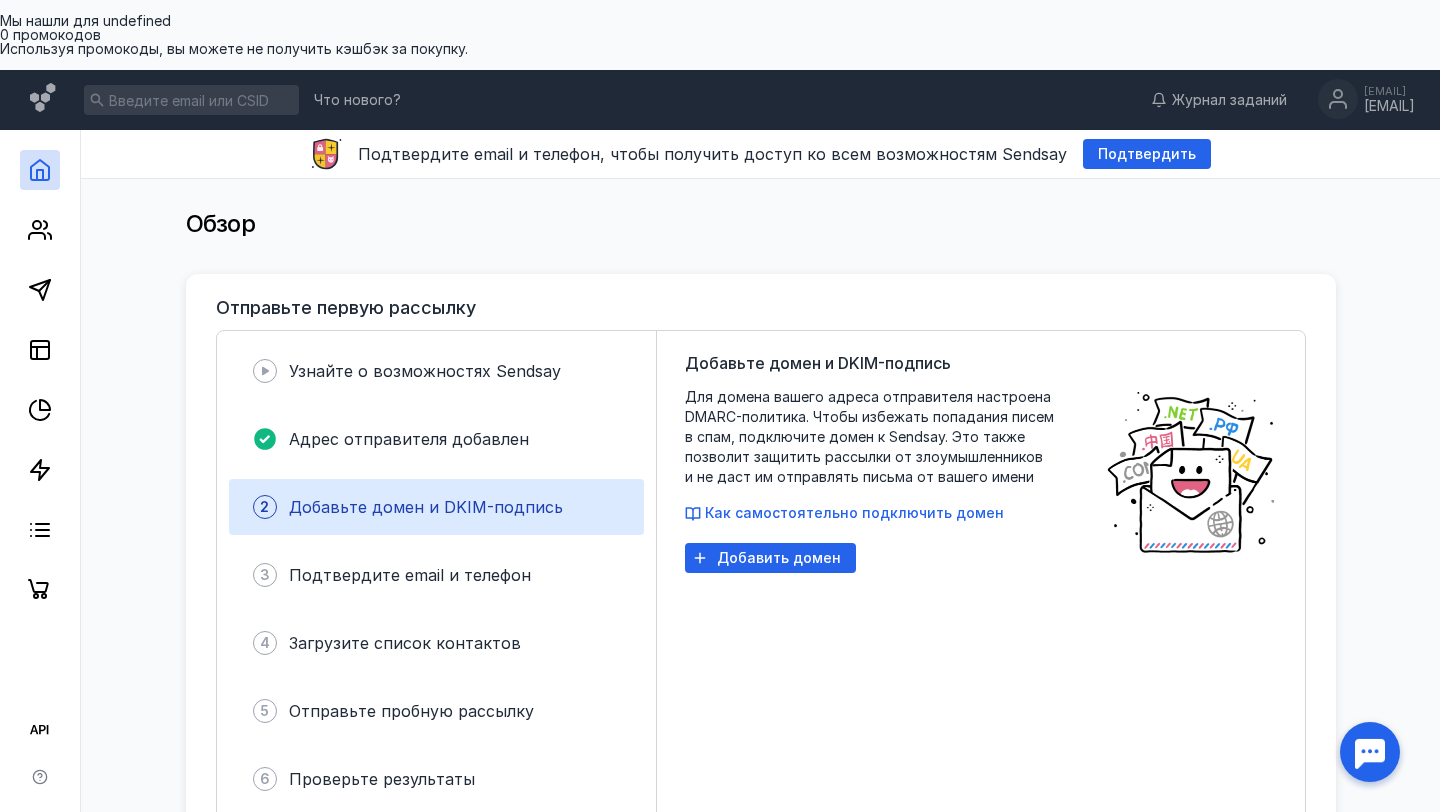 click on "Как самостоятельно подключить домен" at bounding box center [854, 512] 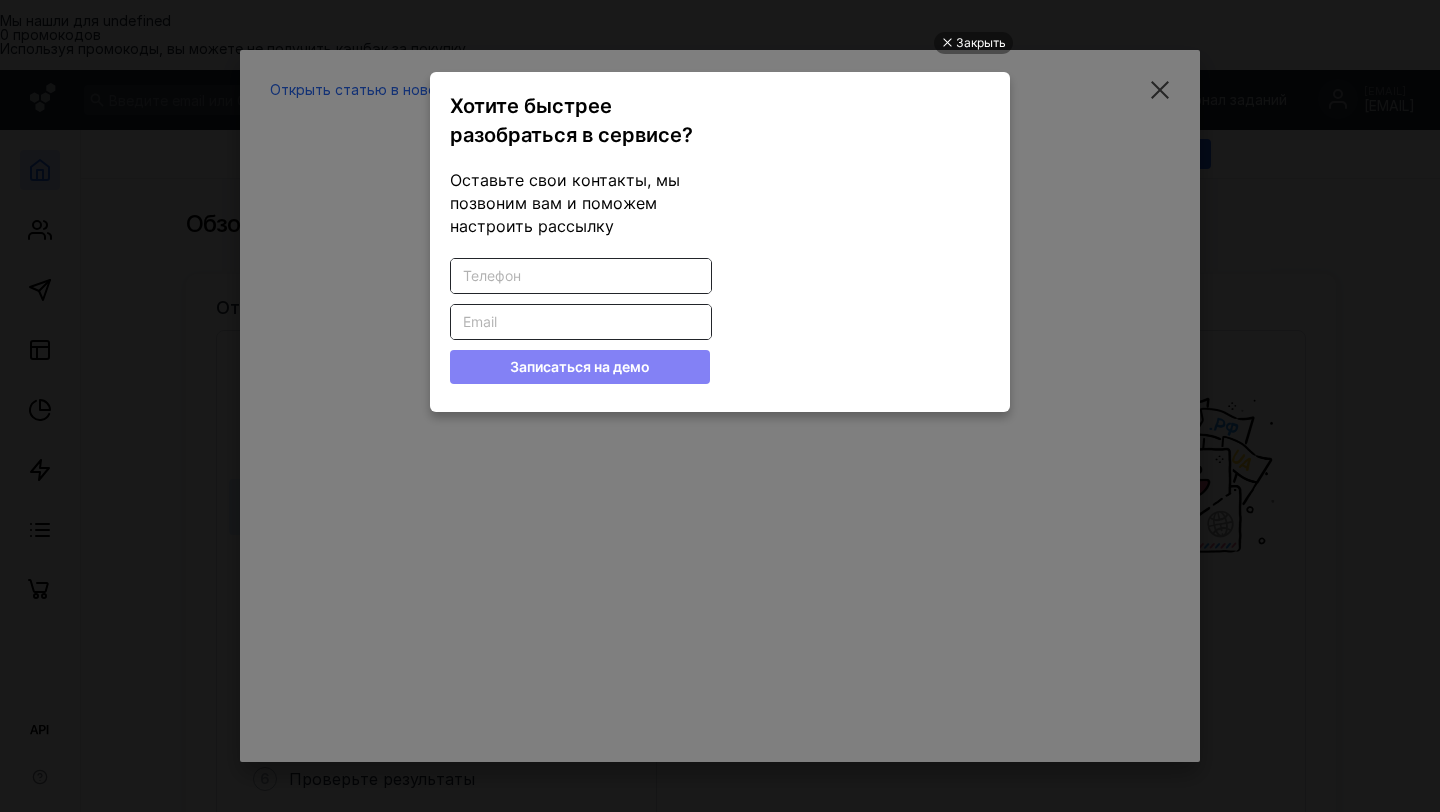 scroll, scrollTop: 0, scrollLeft: 0, axis: both 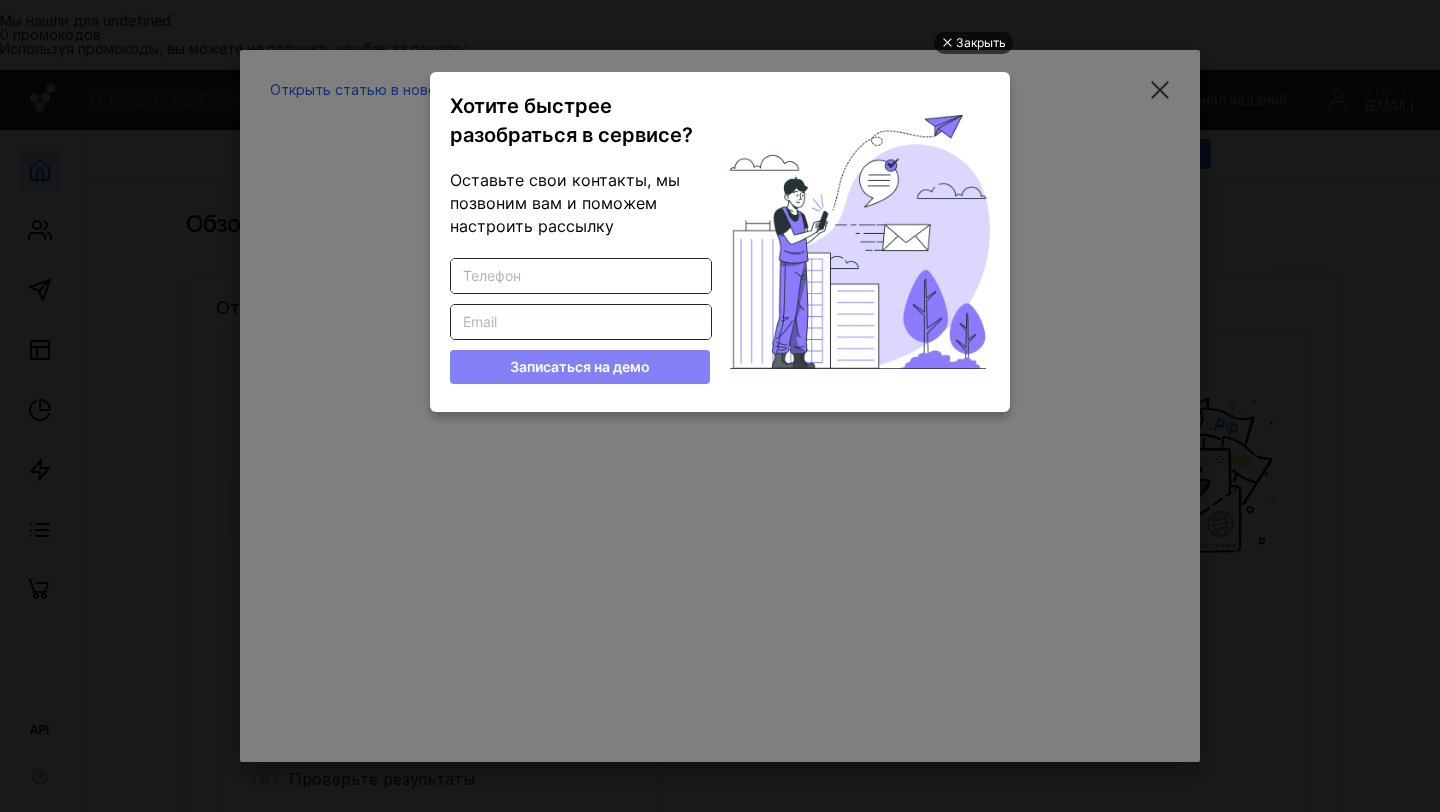 click on "Закрыть" at bounding box center [981, 43] 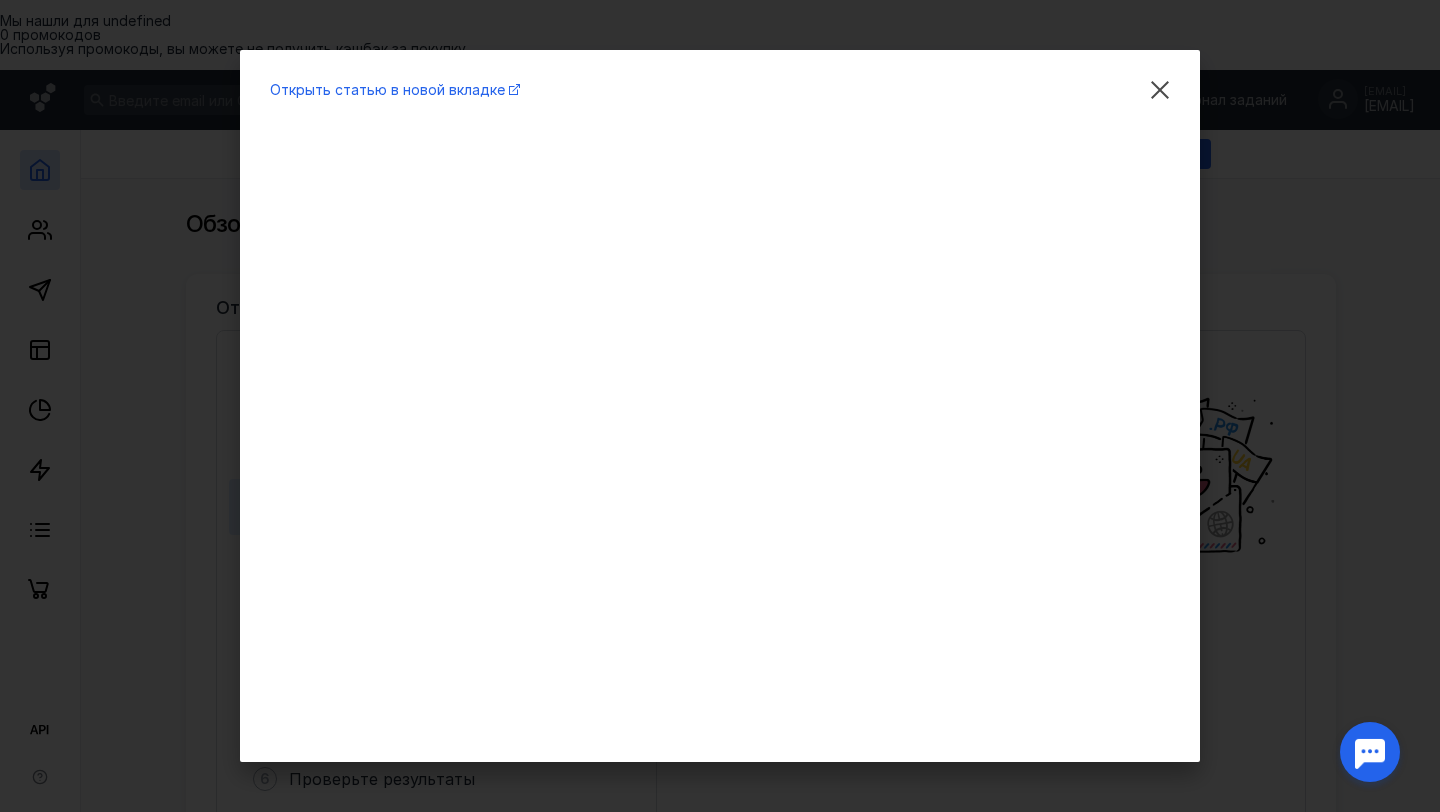 scroll, scrollTop: 0, scrollLeft: 0, axis: both 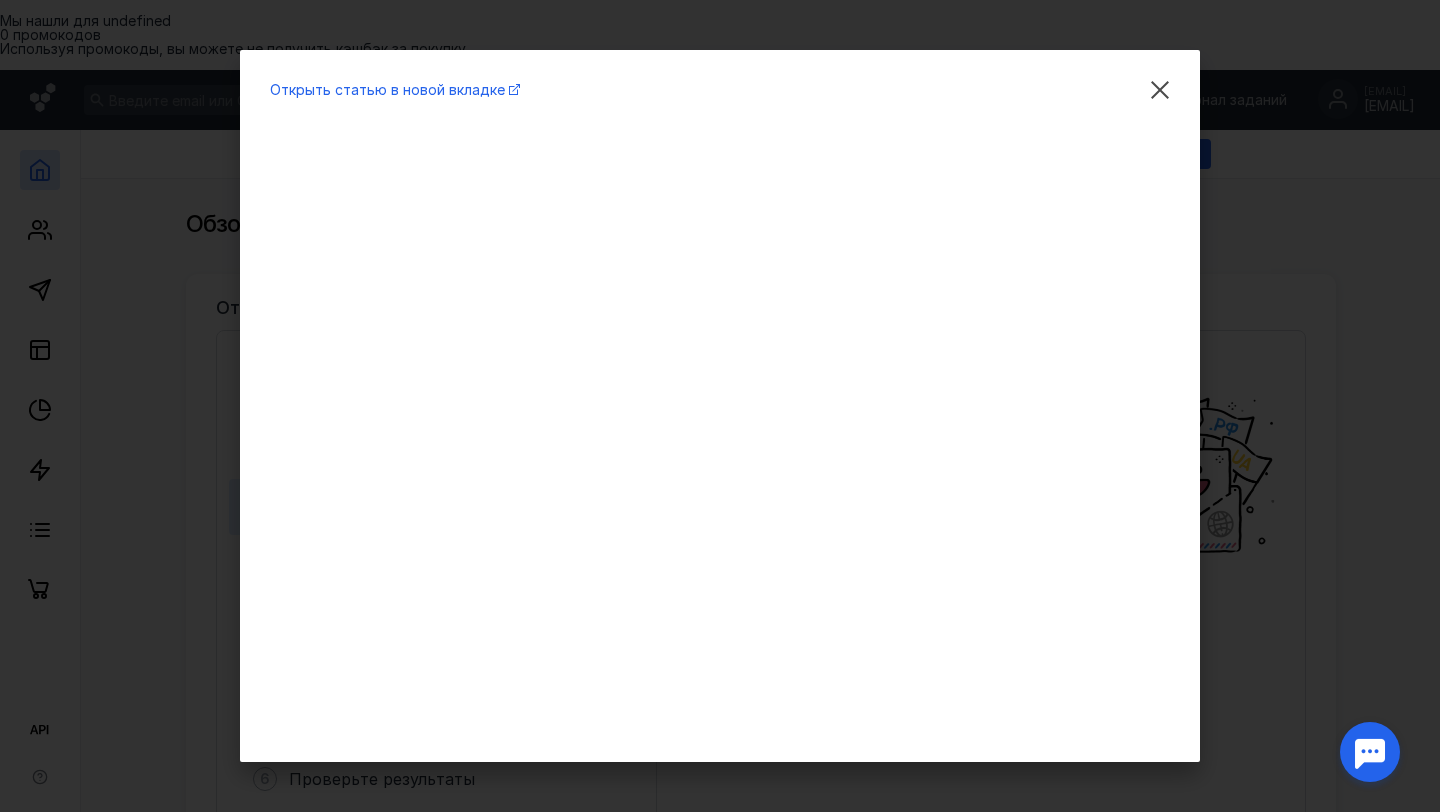 click on "Открыть статью в новой вкладке" at bounding box center [720, 406] 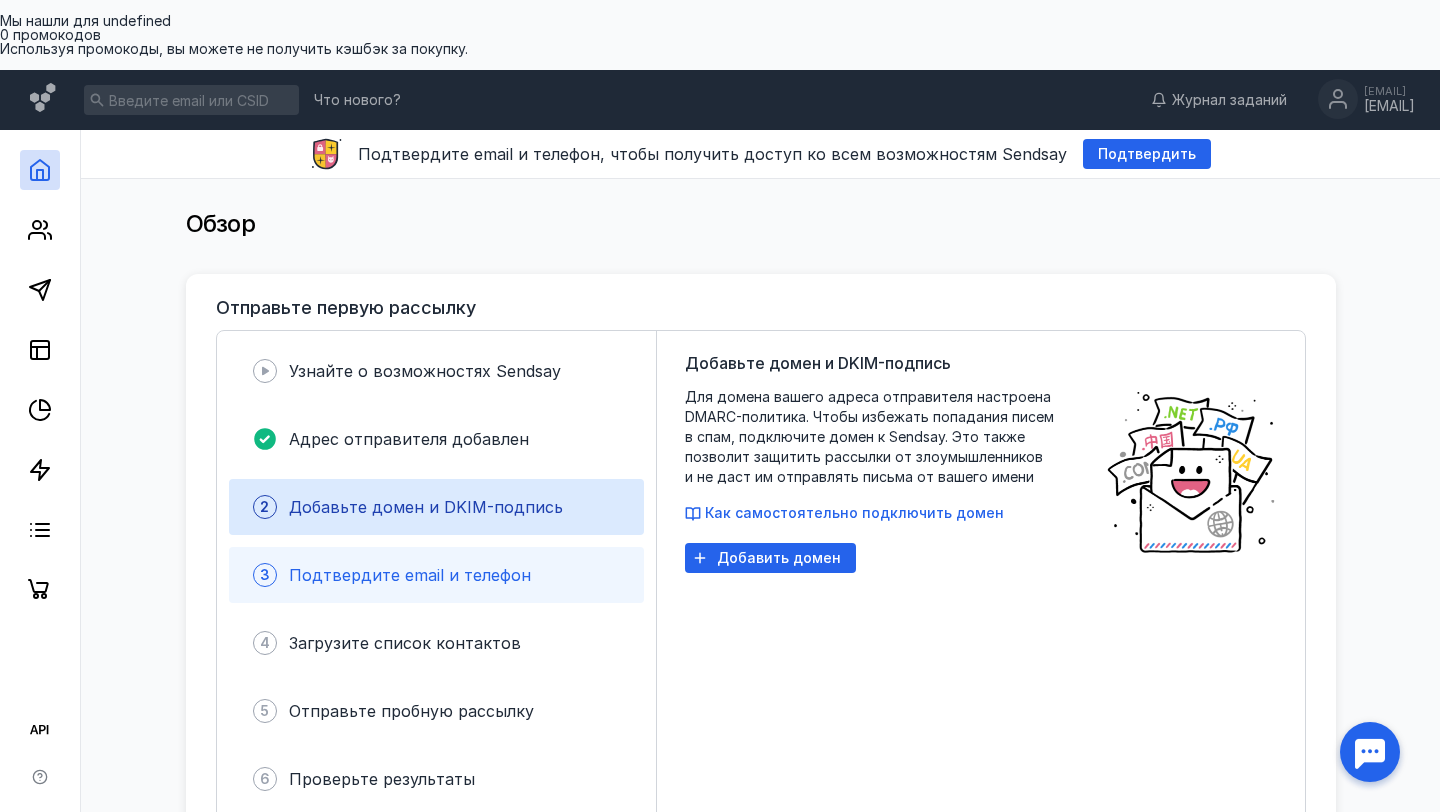 click on "Подтвердите email и телефон" at bounding box center (410, 575) 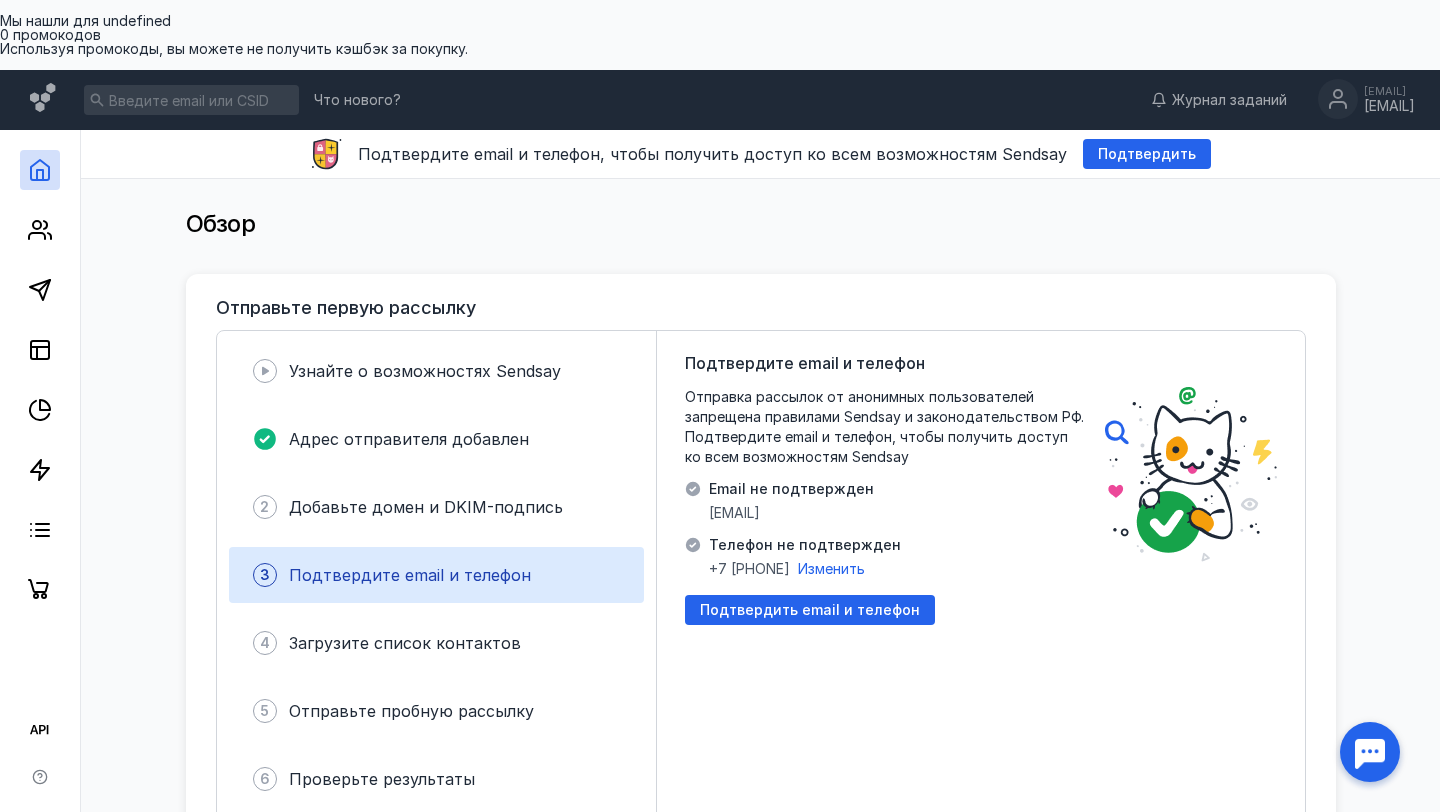 click on "Email не подтвержден" at bounding box center (791, 489) 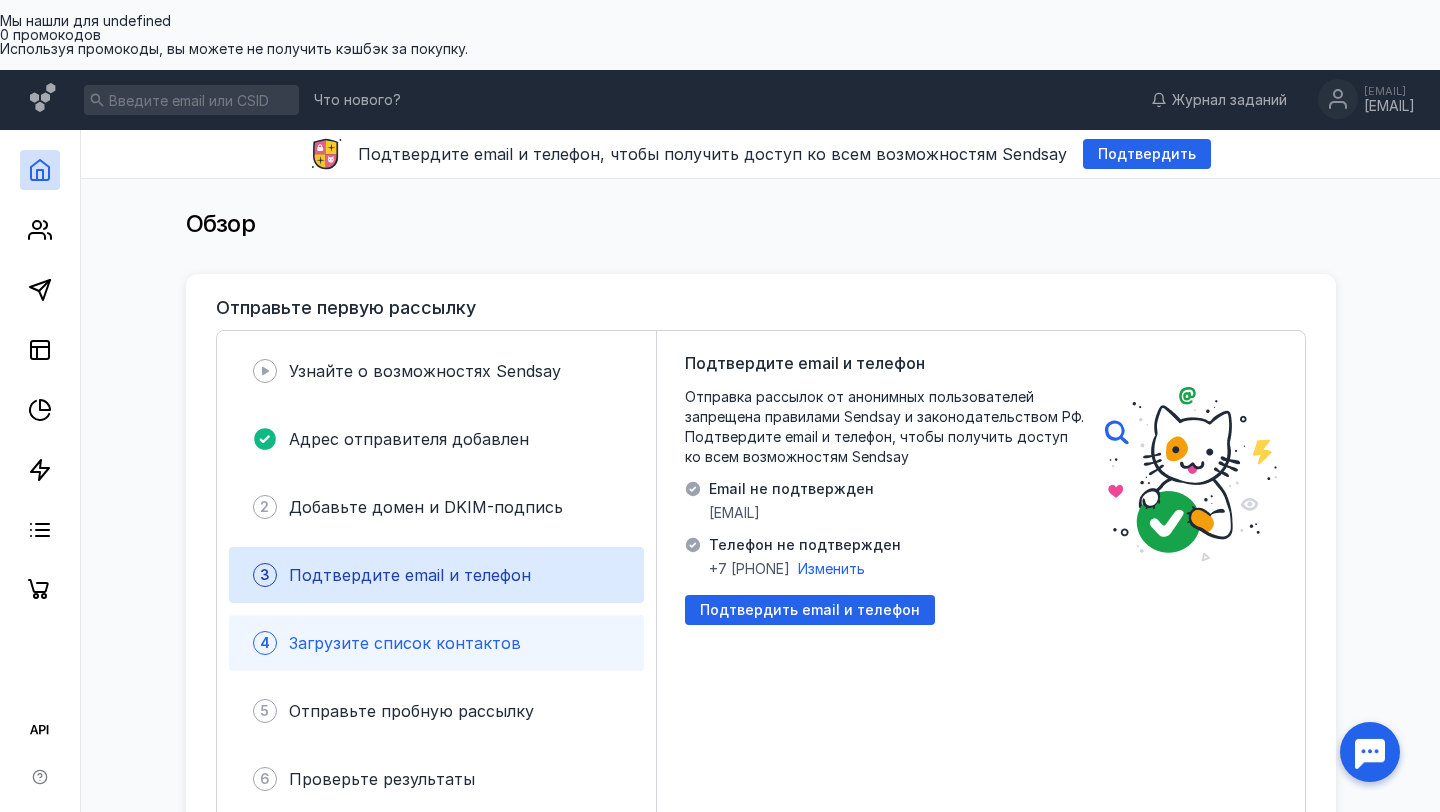 click on "Загрузите список контактов" at bounding box center (405, 643) 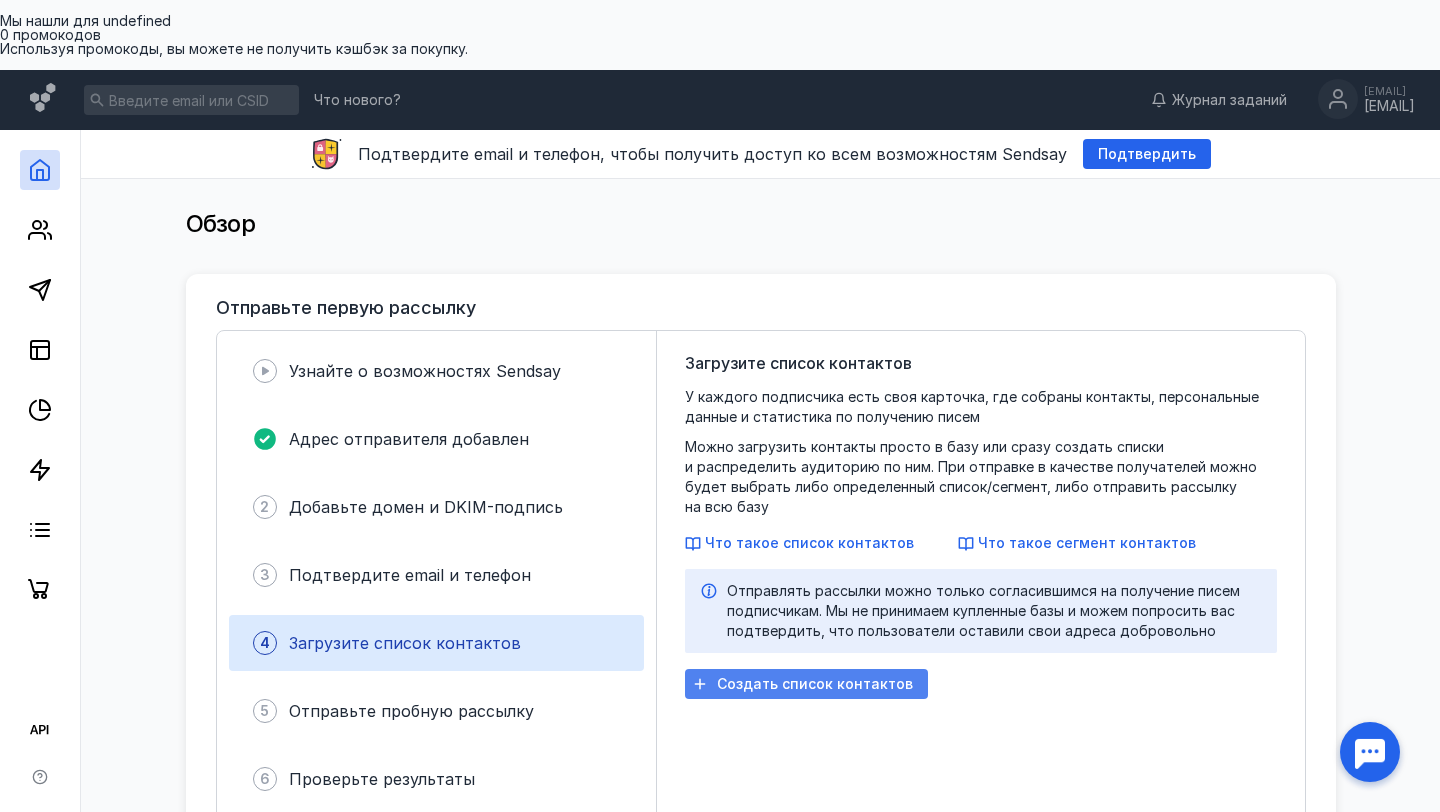 click on "Создать список контактов" at bounding box center [806, 684] 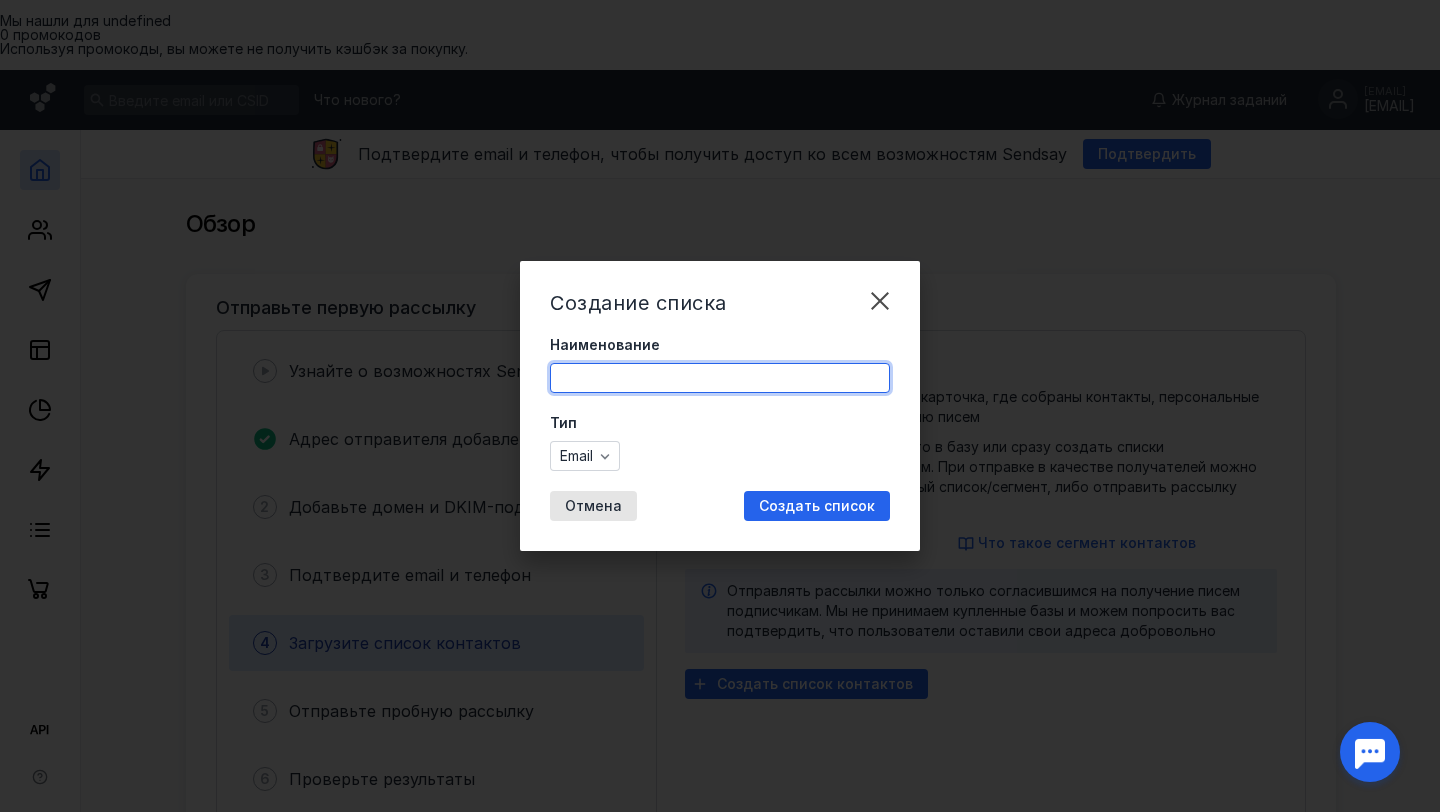 click on "Наименование" at bounding box center (720, 378) 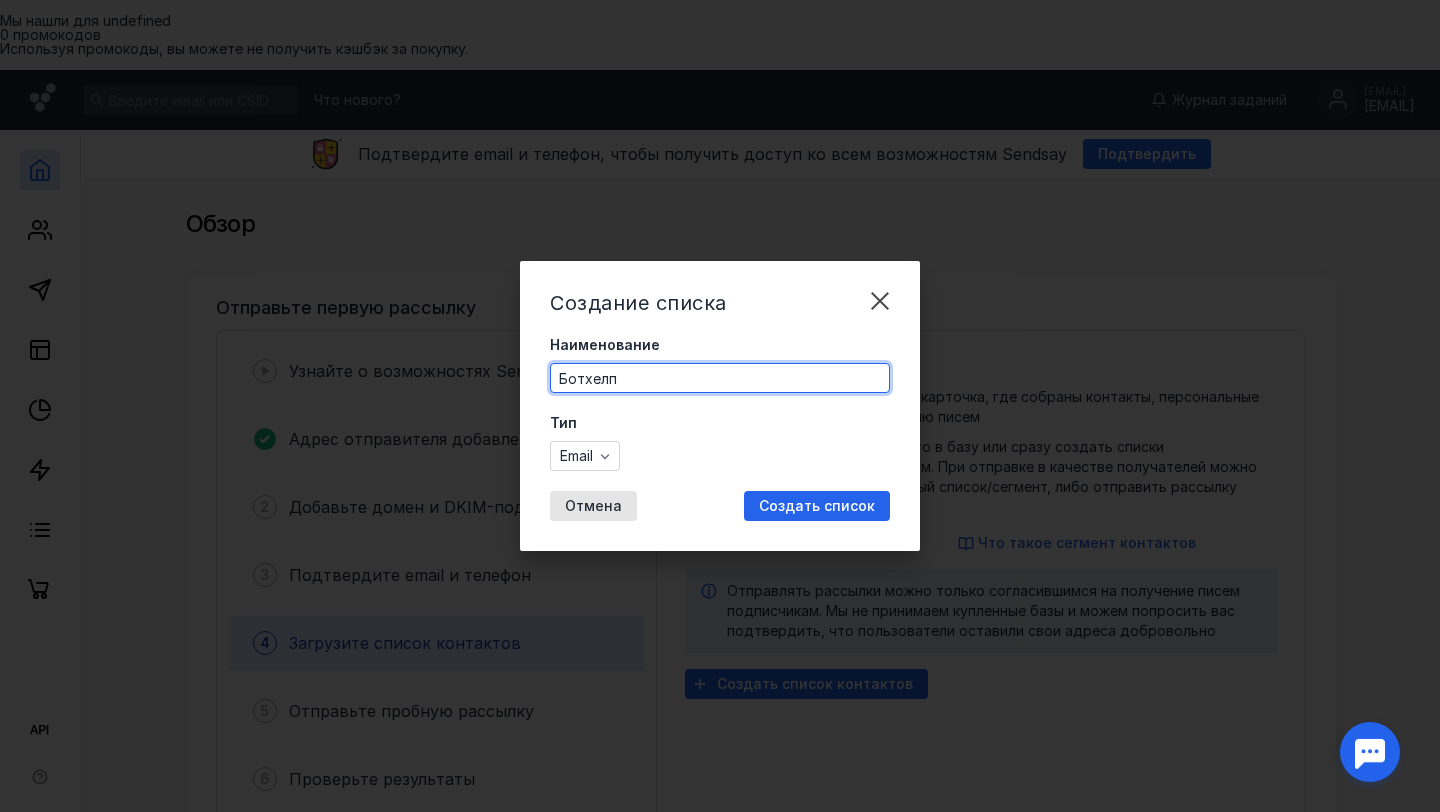 type on "Ботхелп" 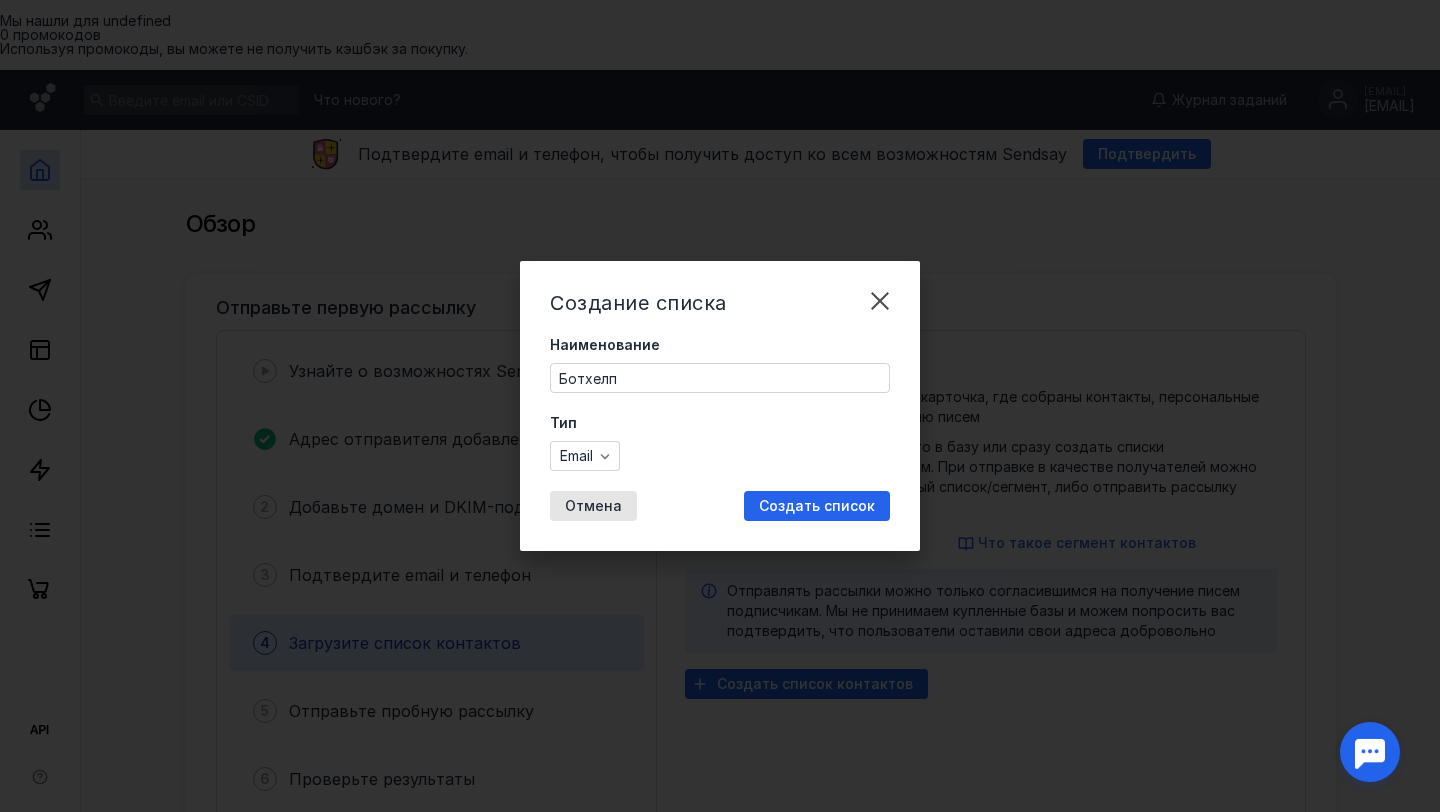click on "Тип Email" at bounding box center [720, 442] 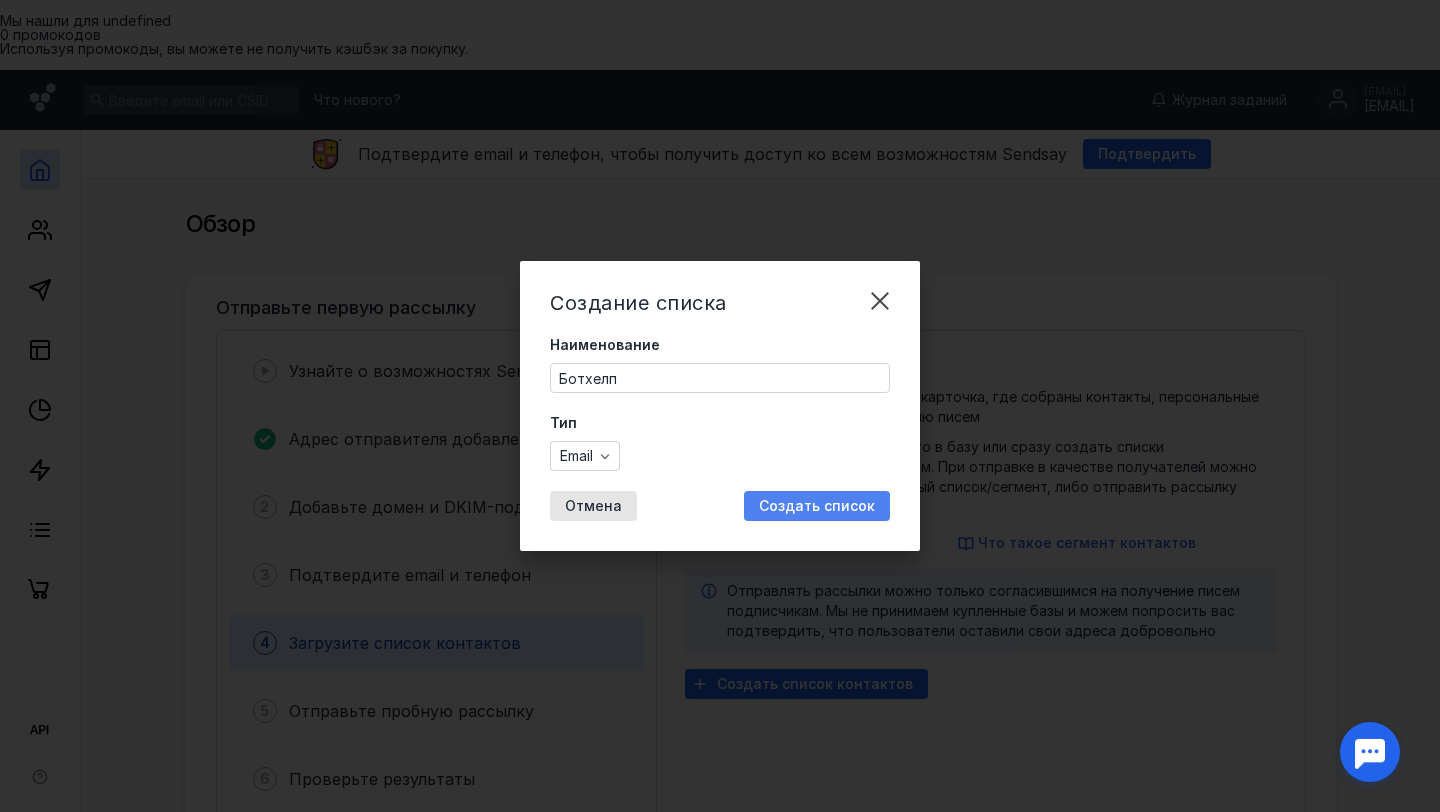 click on "Создать список" at bounding box center [817, 506] 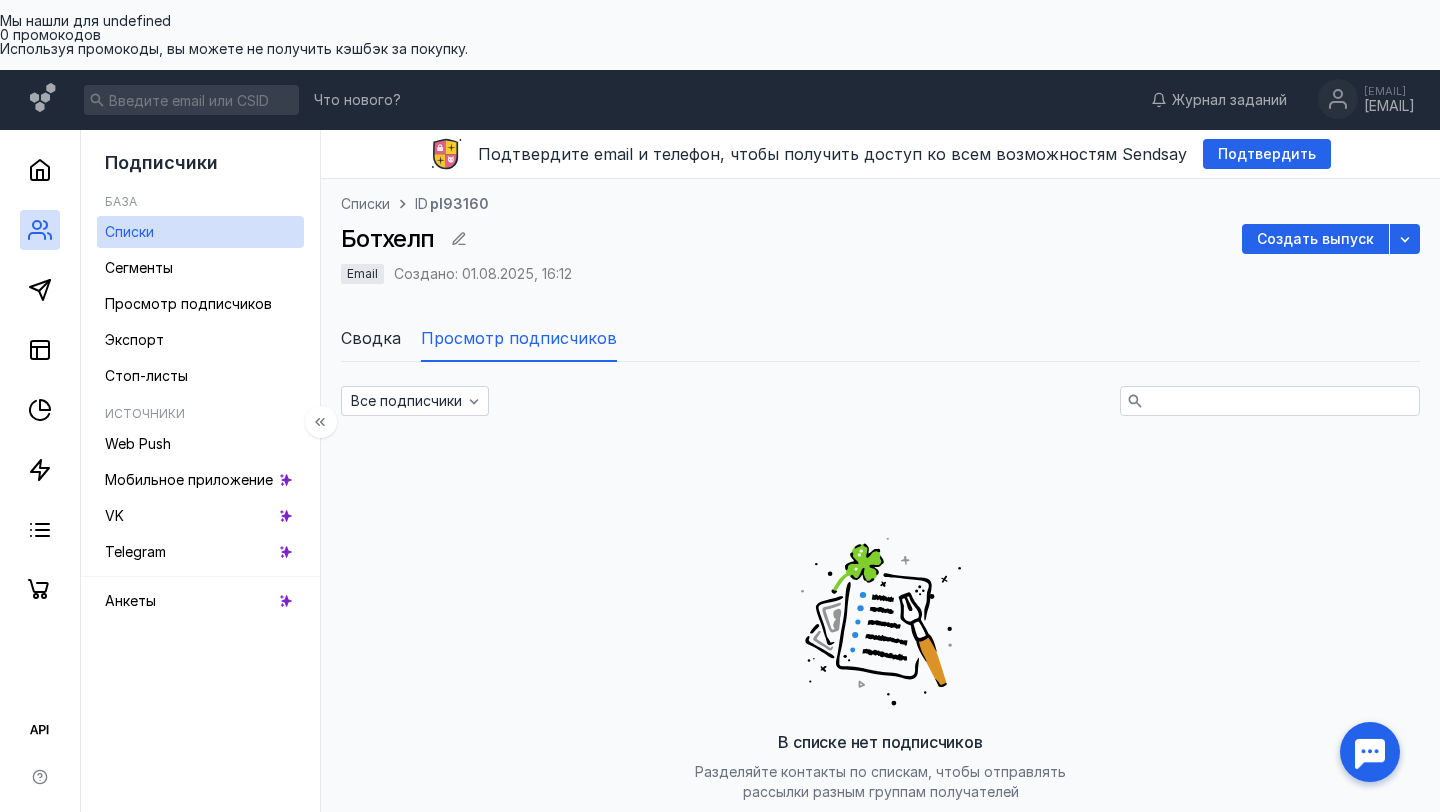click on "База" at bounding box center (121, 201) 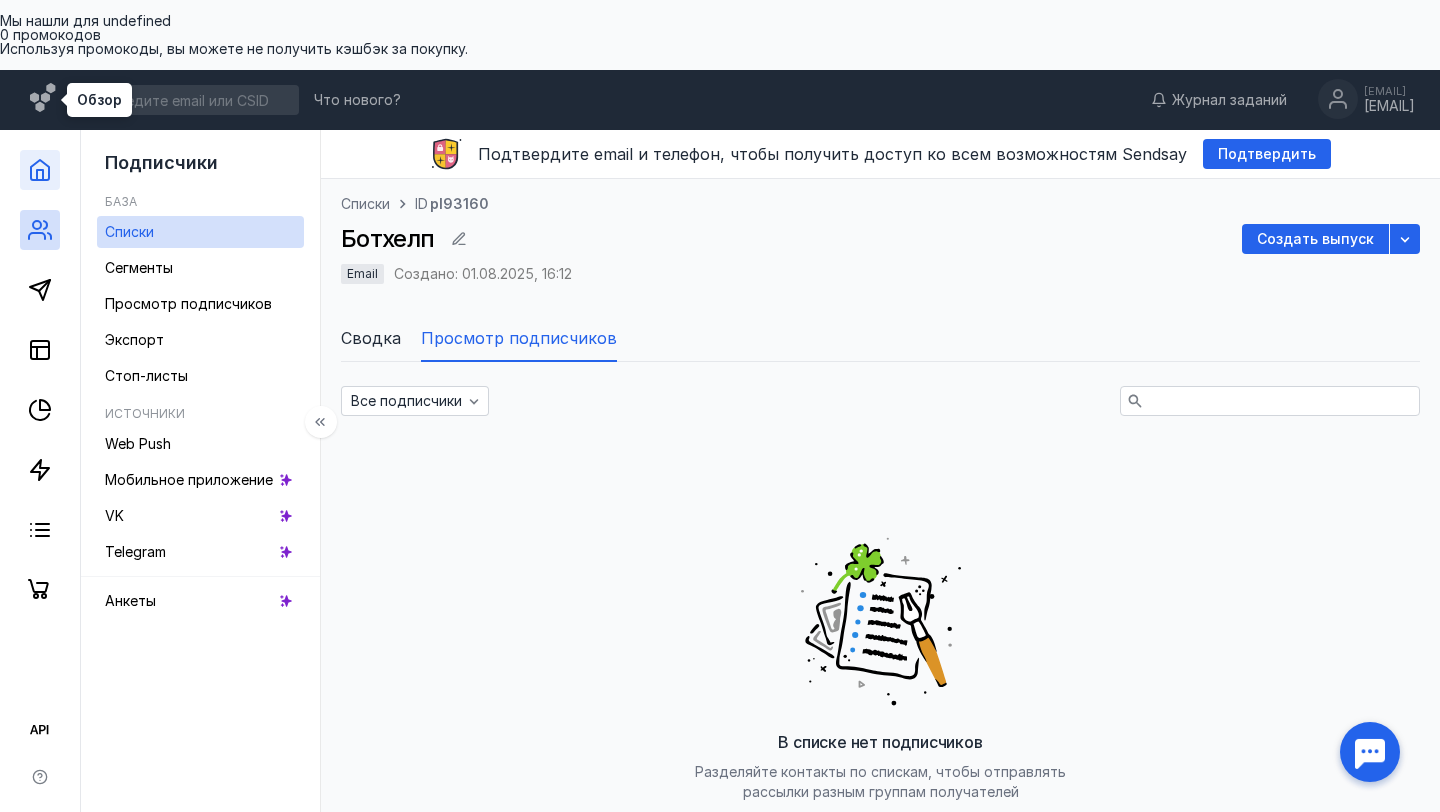 click 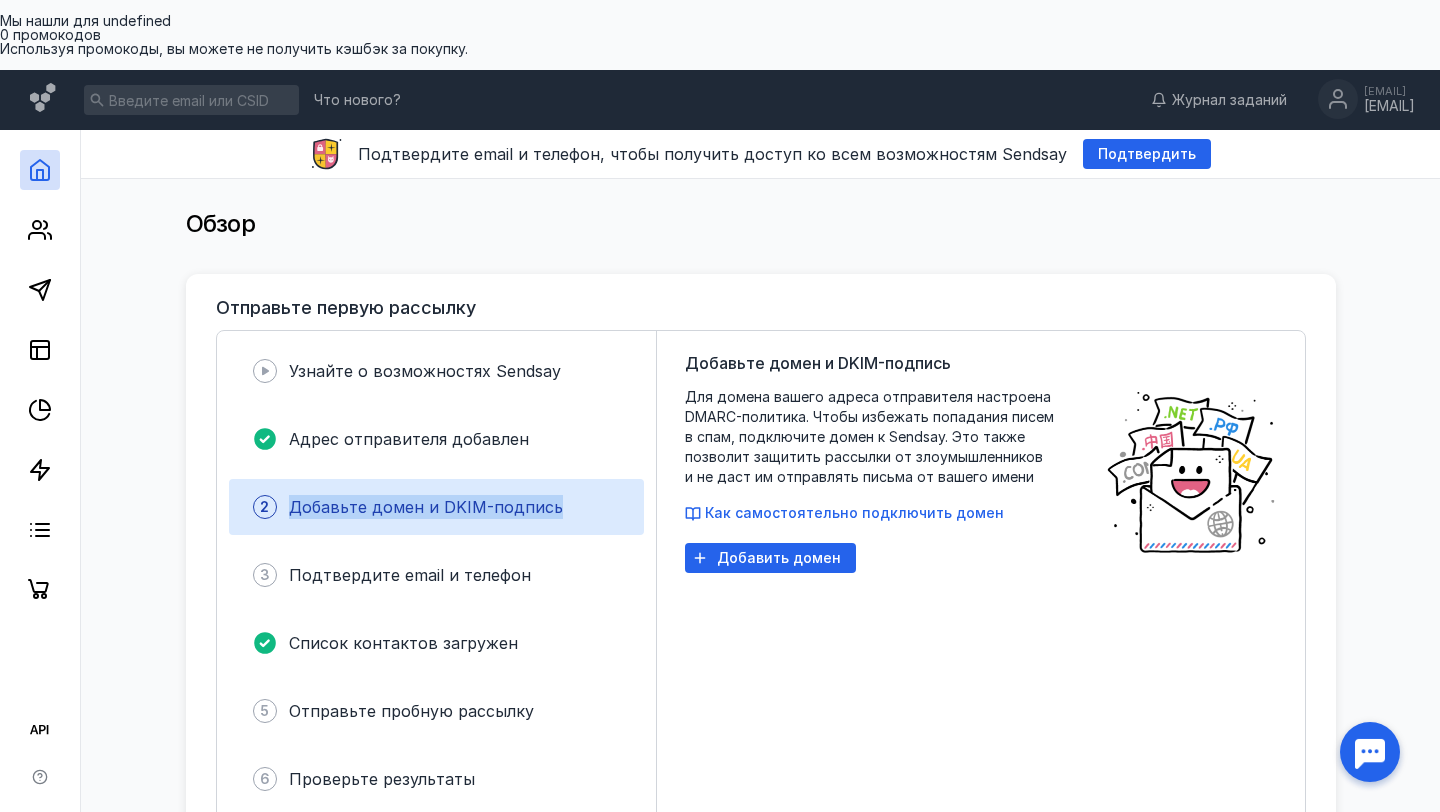 drag, startPoint x: 581, startPoint y: 431, endPoint x: 281, endPoint y: 437, distance: 300.06 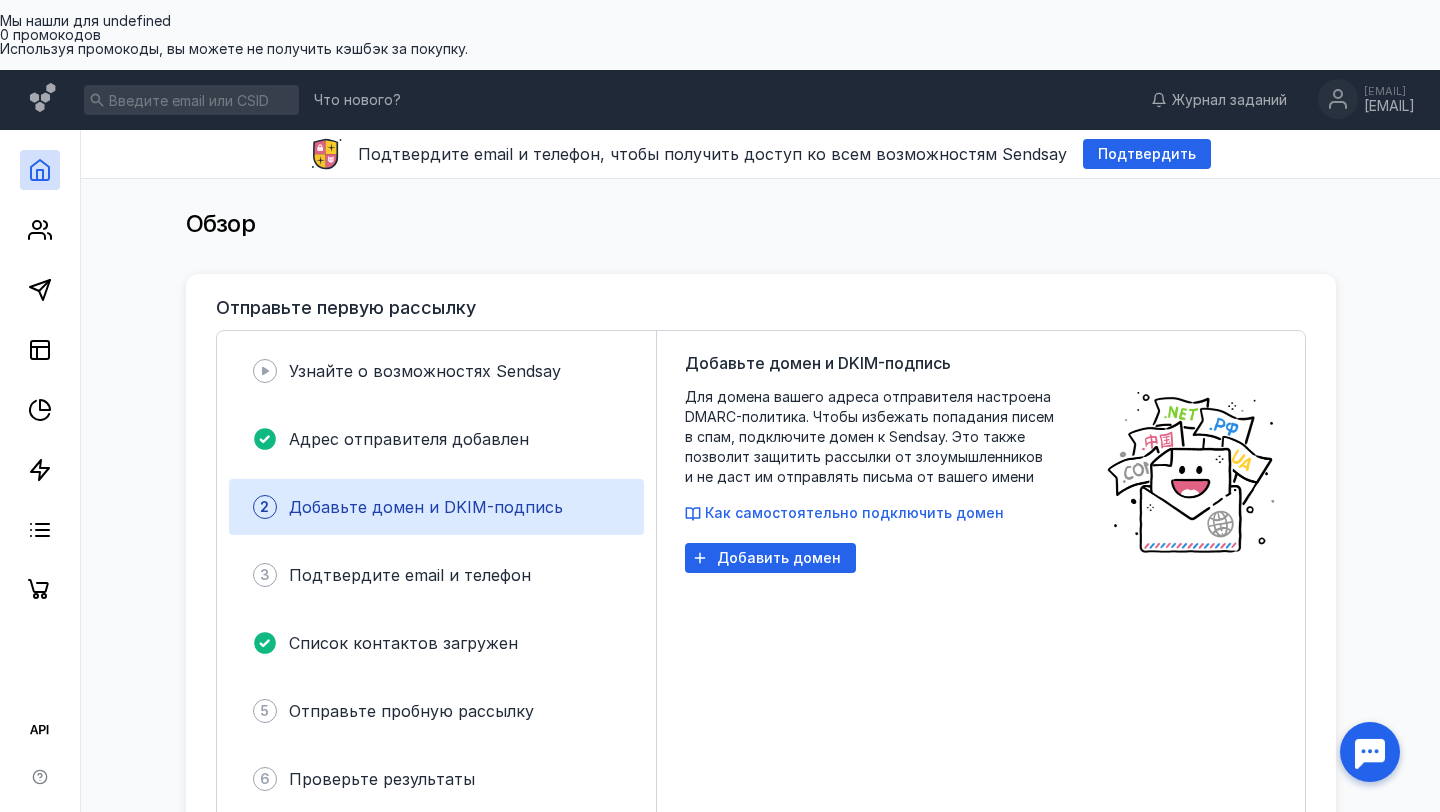 click on "Добавьте домен и DKIM-подпись" at bounding box center (426, 507) 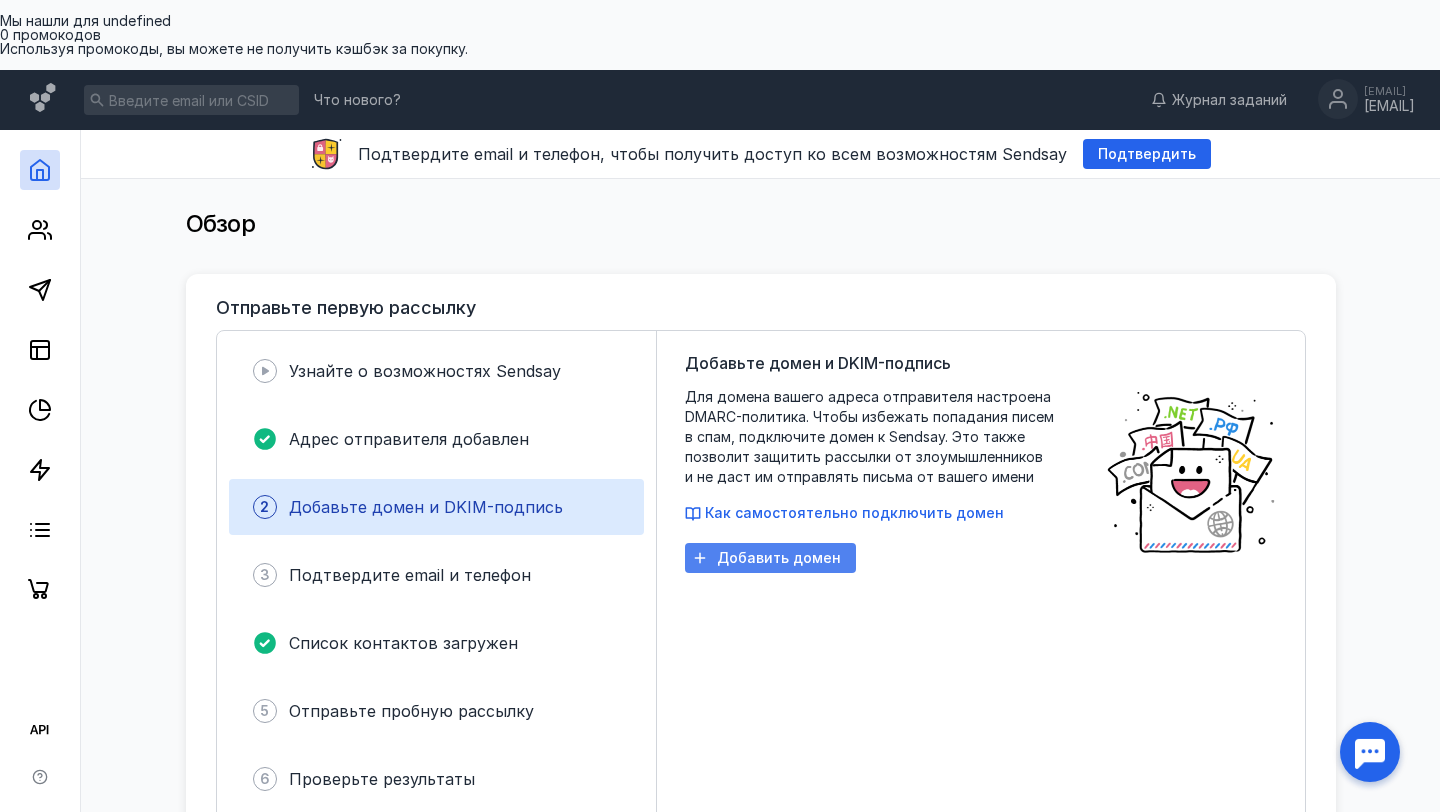 click on "Добавить домен" at bounding box center [779, 558] 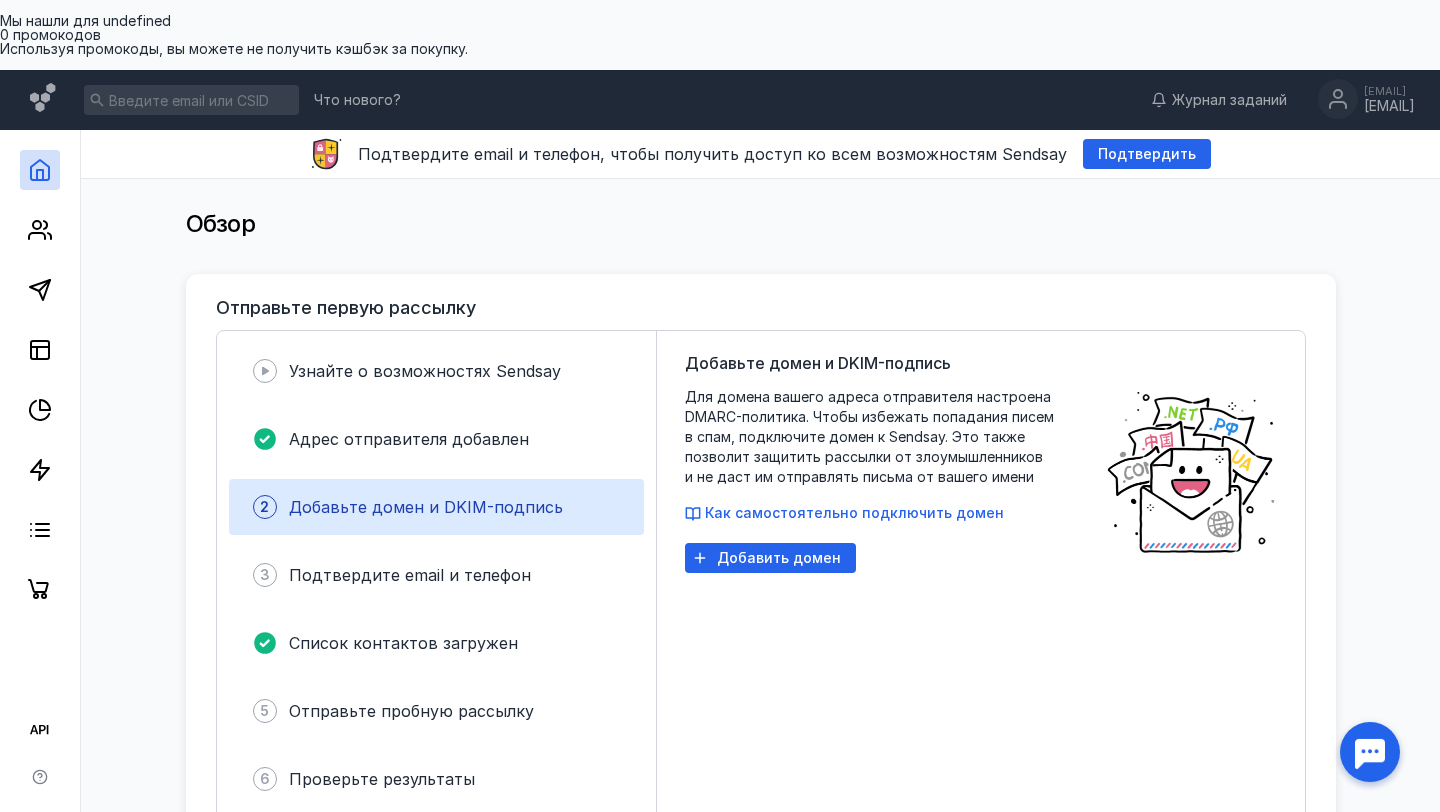 click on "2 Добавьте домен и DKIM-подпись" at bounding box center [436, 507] 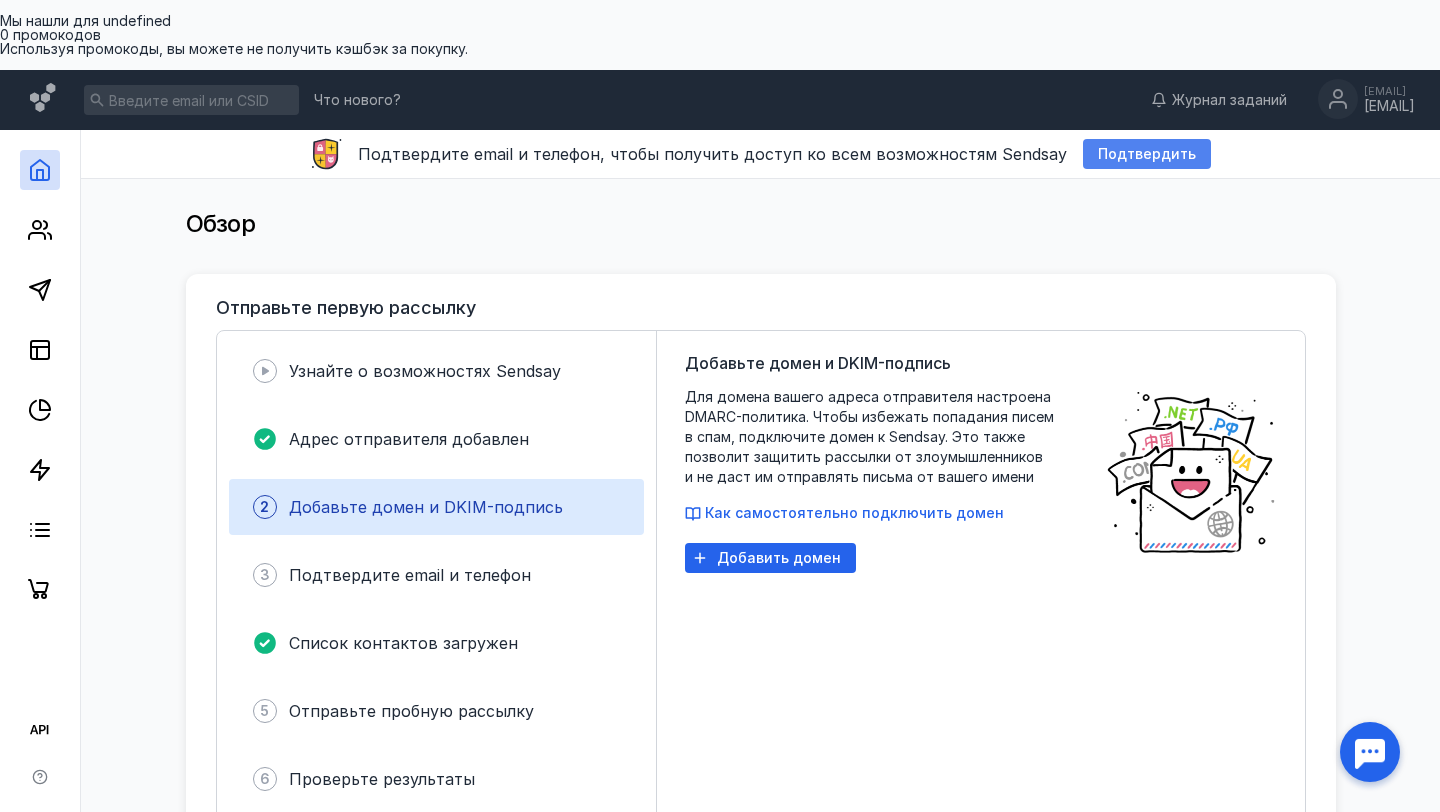 click on "Подтвердить" at bounding box center [1147, 154] 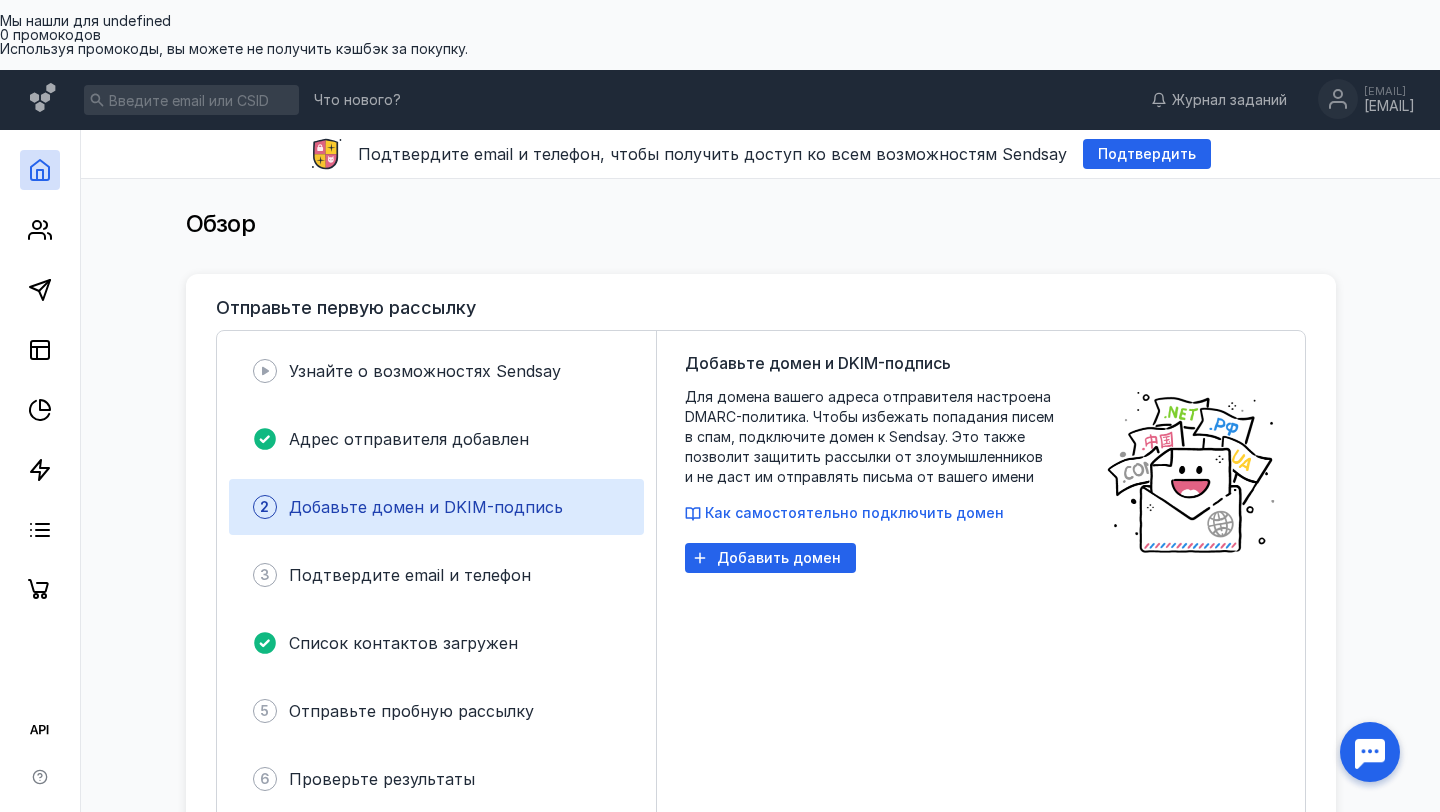 click on "Добавьте домен и DKIM-подпись" at bounding box center [426, 507] 